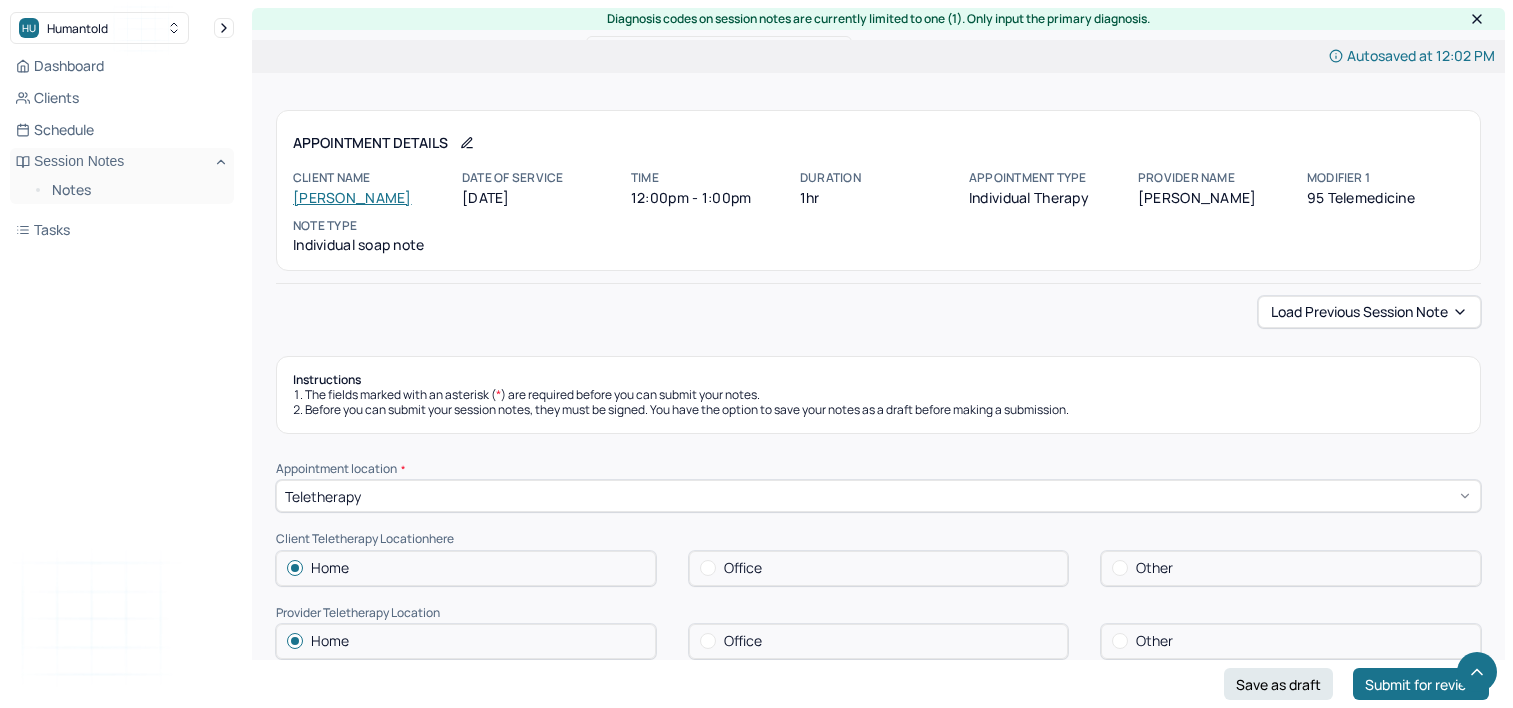 scroll, scrollTop: 900, scrollLeft: 0, axis: vertical 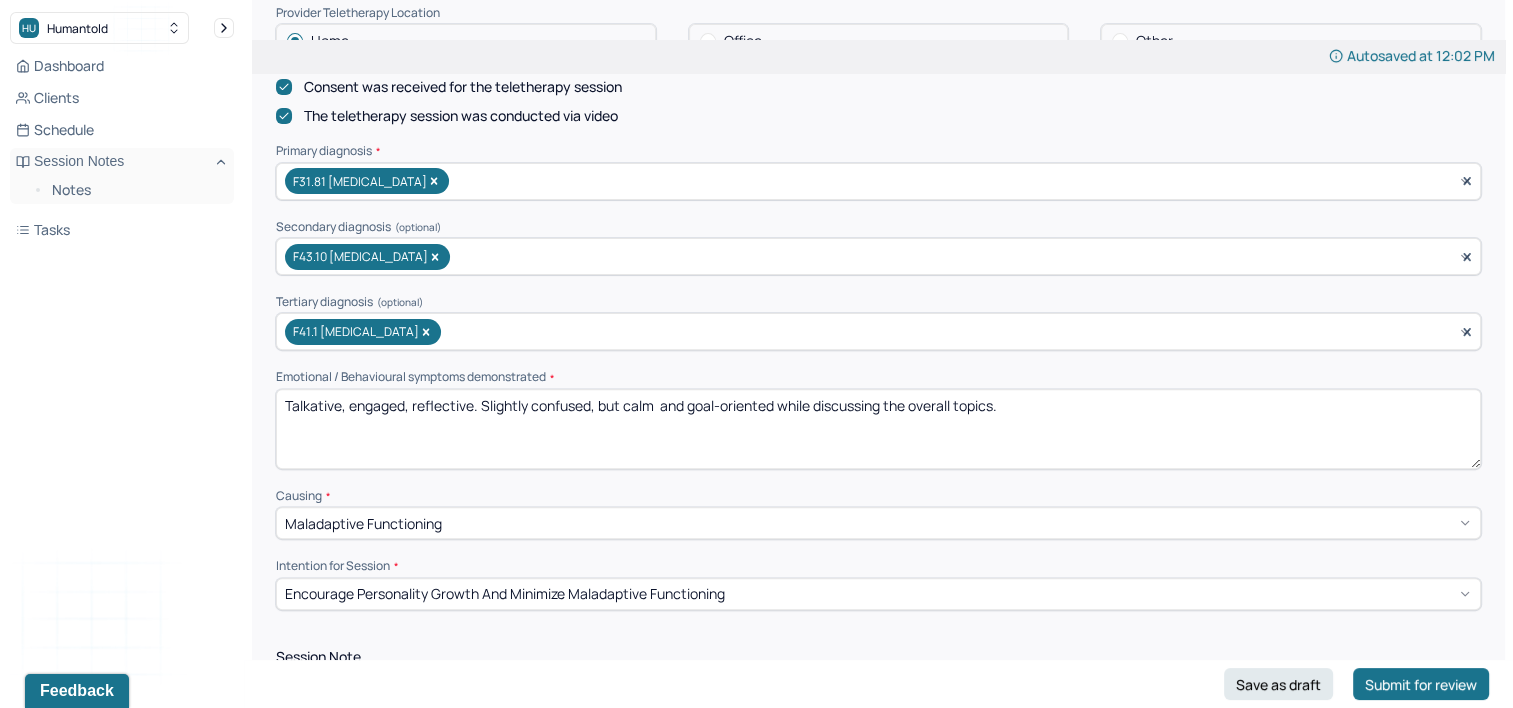 drag, startPoint x: 1039, startPoint y: 408, endPoint x: 478, endPoint y: 408, distance: 561 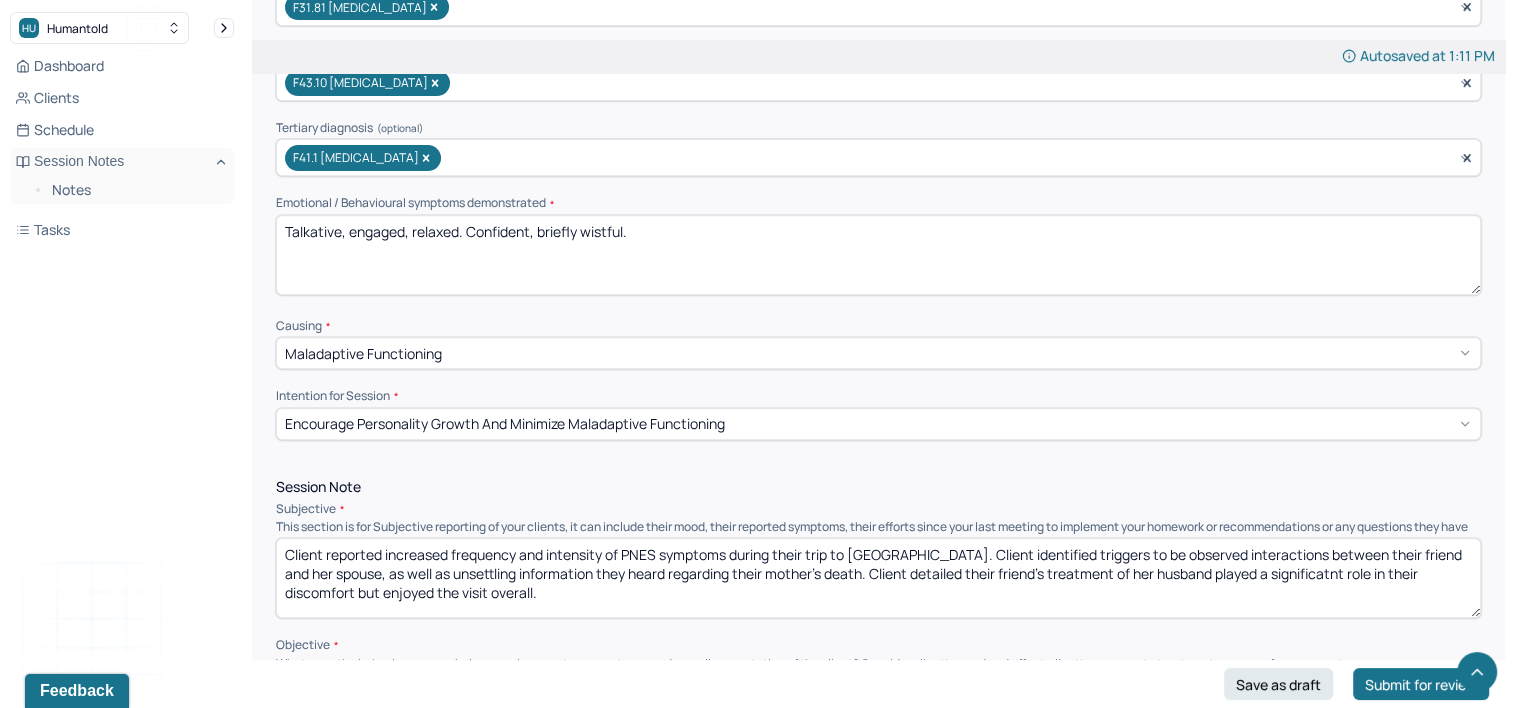 scroll, scrollTop: 900, scrollLeft: 0, axis: vertical 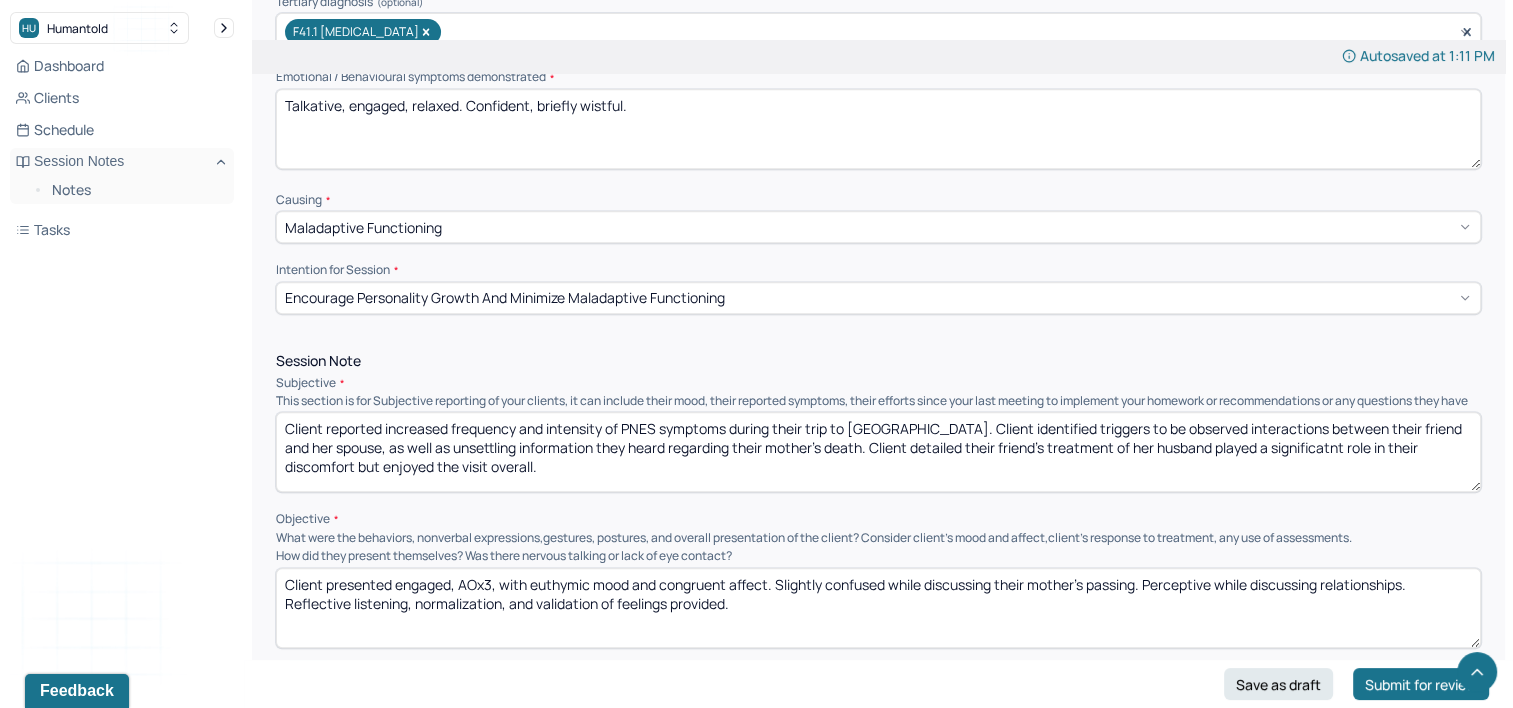 type on "Talkative, engaged, relaxed. Confident, briefly wistful." 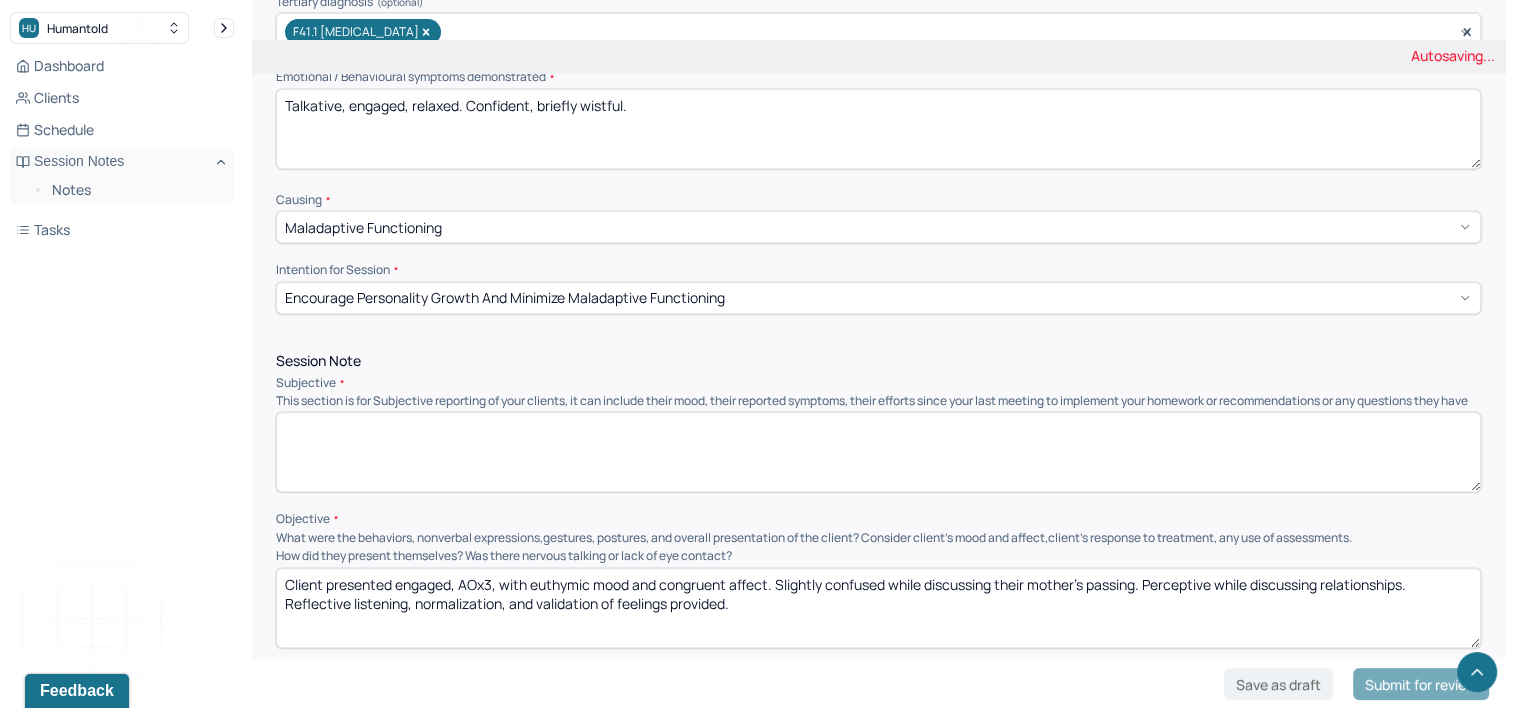 type 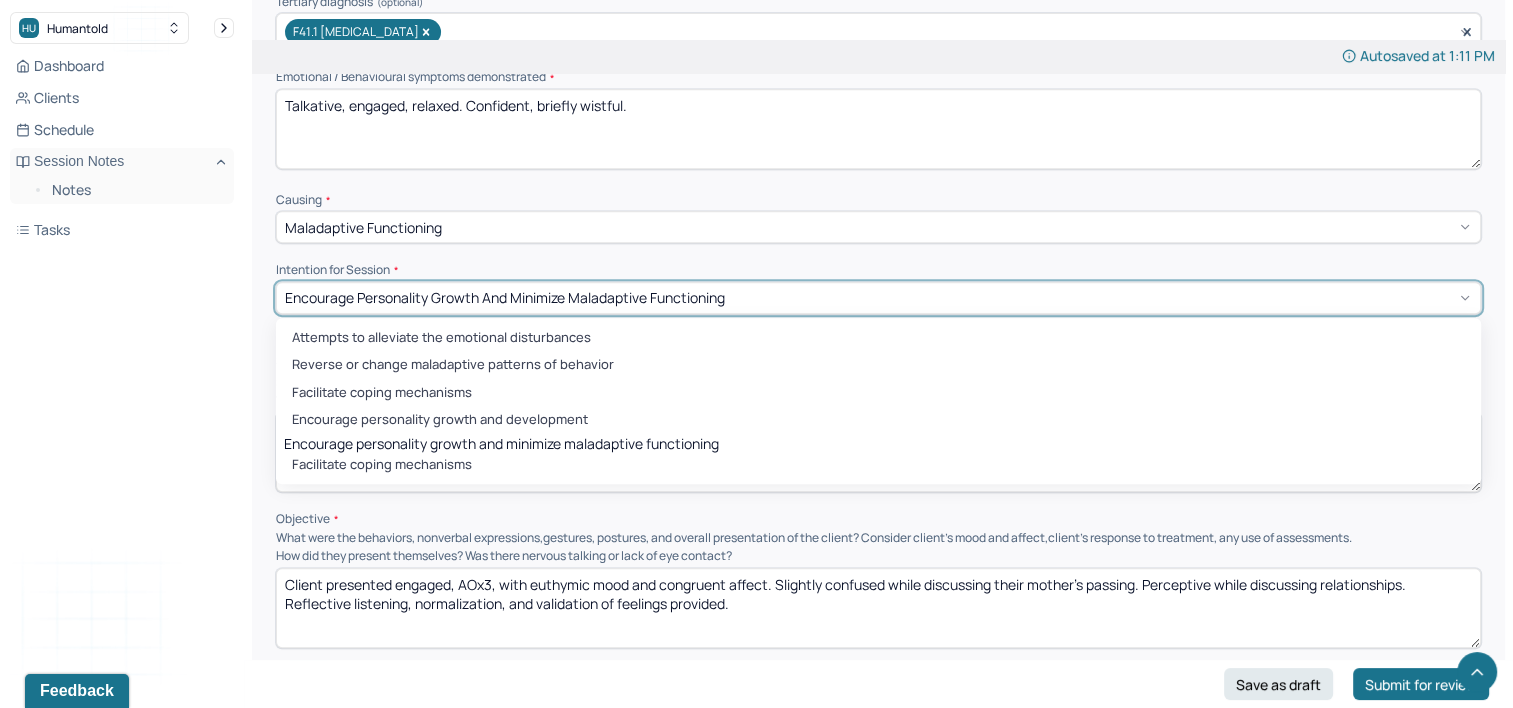 click on "Encourage personality growth and minimize maladaptive functioning" at bounding box center (878, 298) 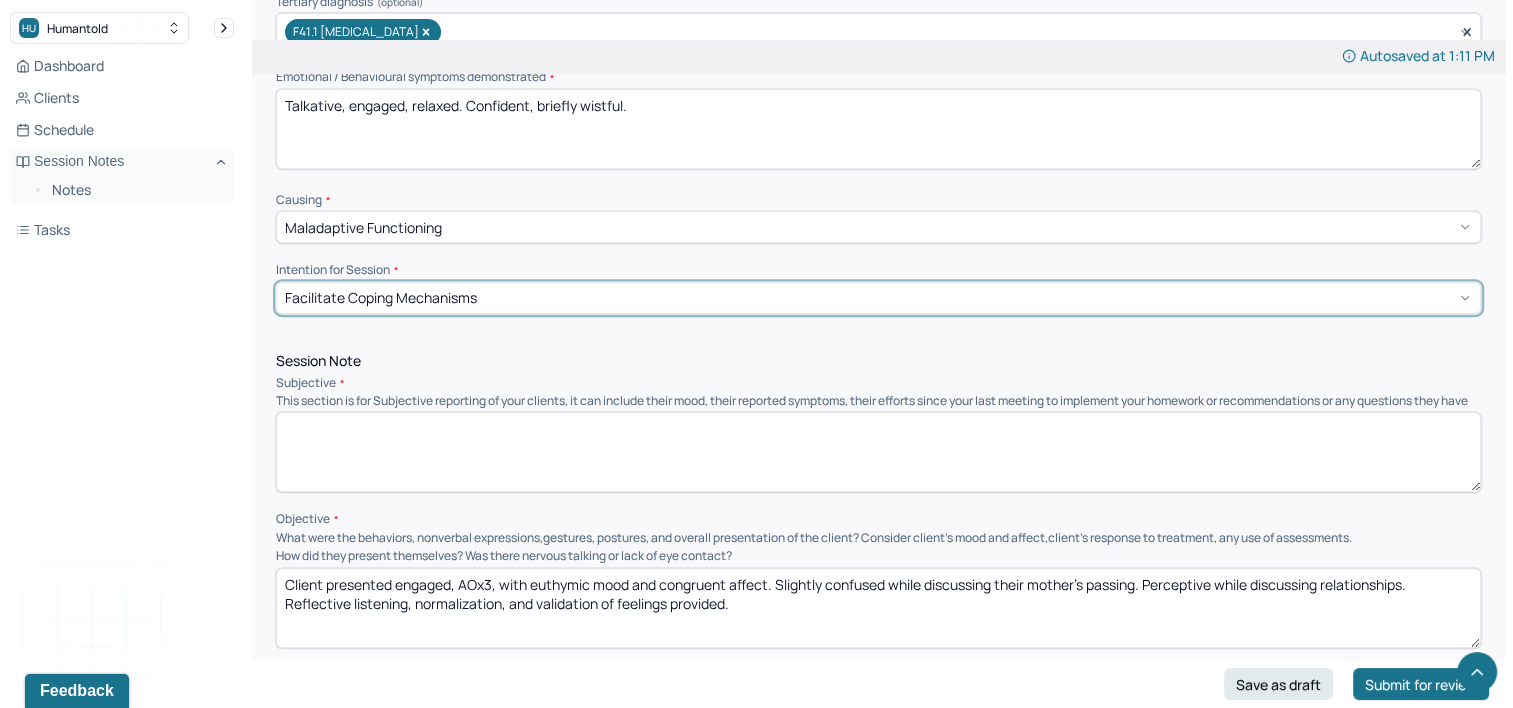 click at bounding box center [878, 452] 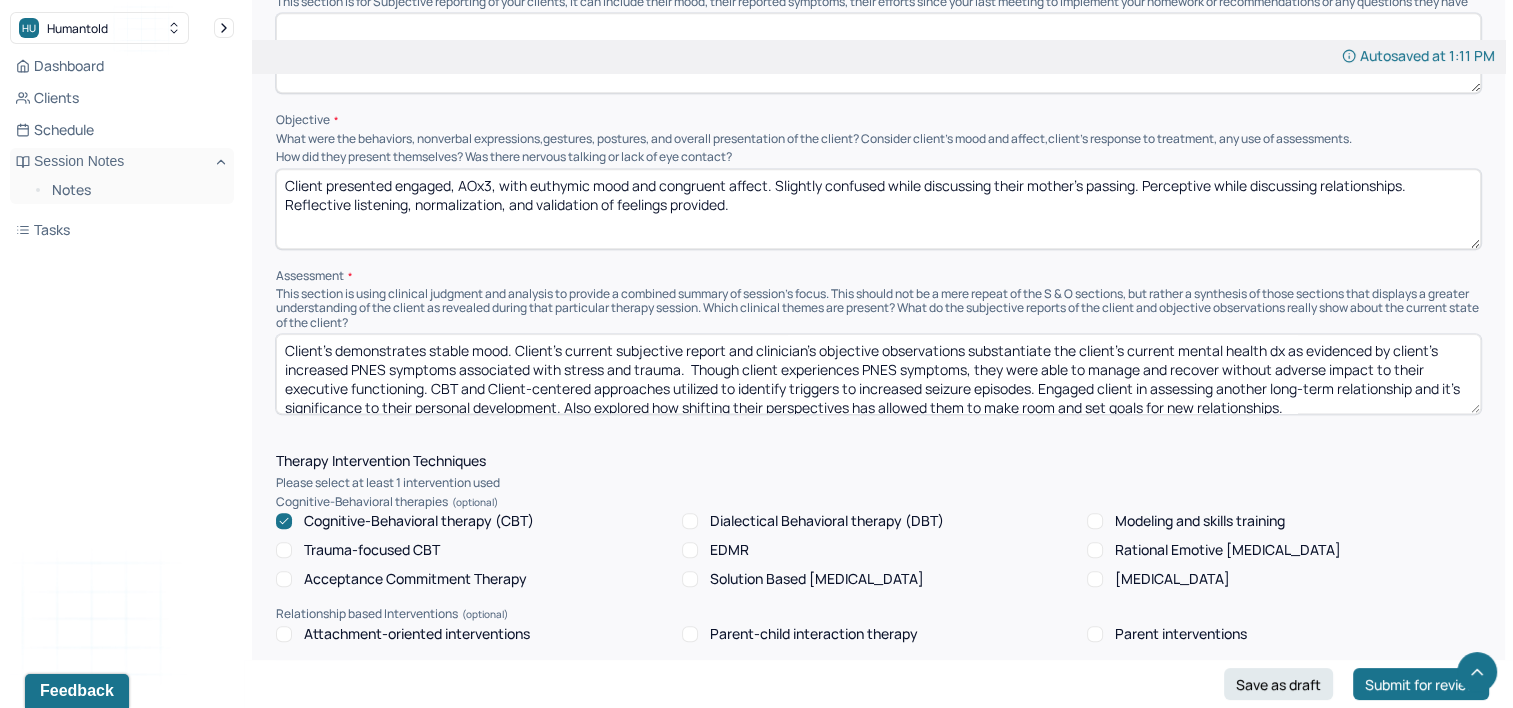 scroll, scrollTop: 1300, scrollLeft: 0, axis: vertical 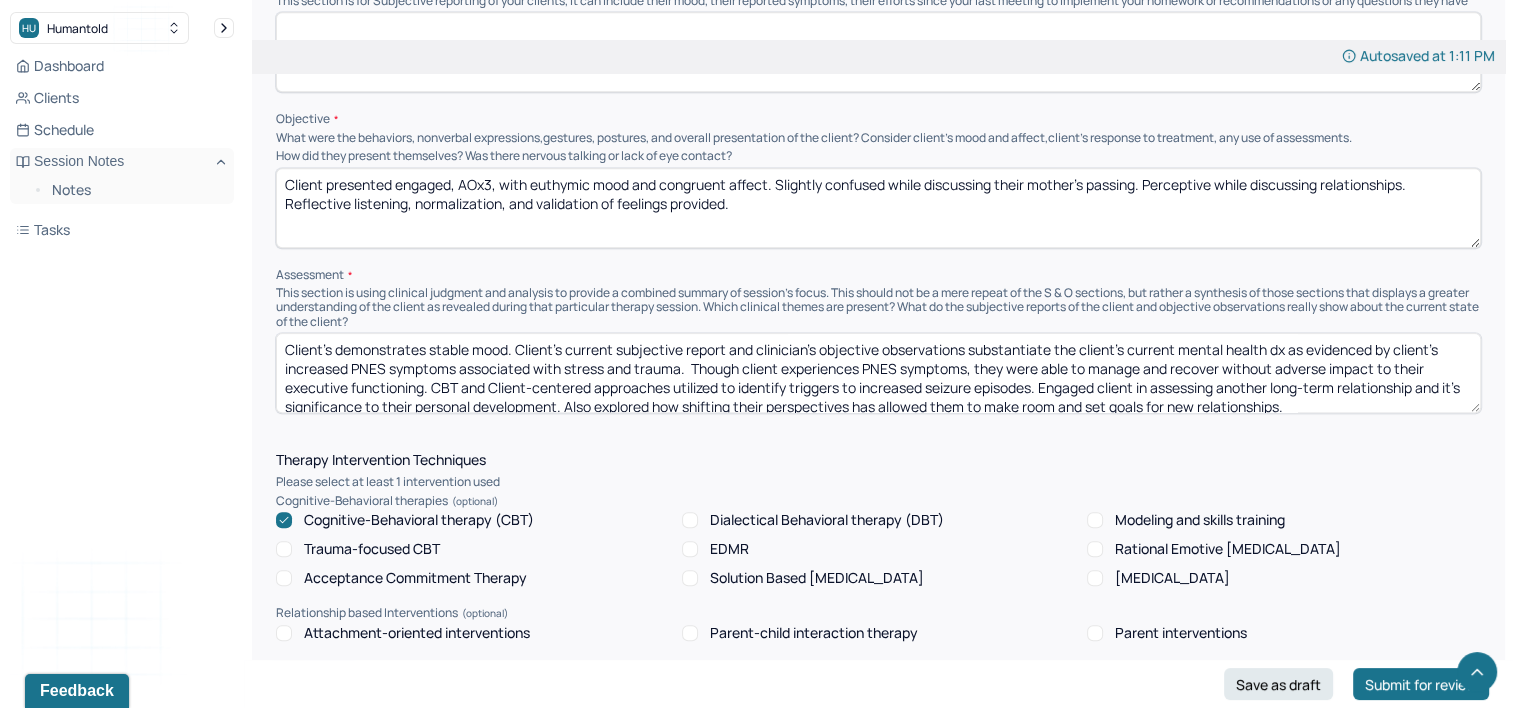 click on "Client's demonstrates stable mood. Client's current subjective report and clinician's objective observations substantiate the client's current mental health dx as evidenced by client's increased PNES symptoms associated with stress and trauma.  Though client experiences PNES symptoms, they were able to manage and recover without adverse impact to their executive functioning. CBT and Client-centered approaches utilized to identify triggers to increased seizure episodes. Engaged client in assessing another long-term relationship and it's significance to their personal development. Also explored how shifting their perspectives has allowed them to make room and set goals for new relationships." at bounding box center (878, 373) 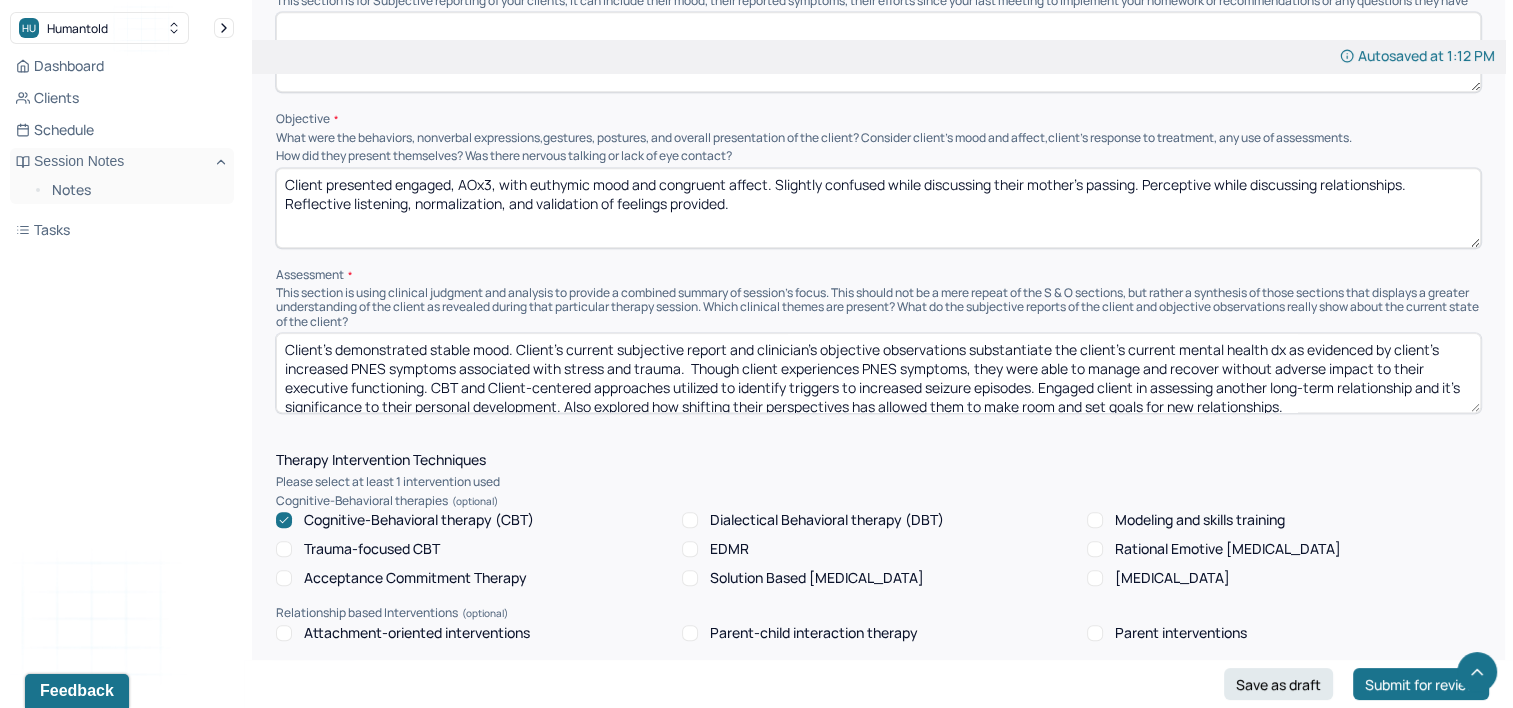 drag, startPoint x: 431, startPoint y: 366, endPoint x: 510, endPoint y: 364, distance: 79.025314 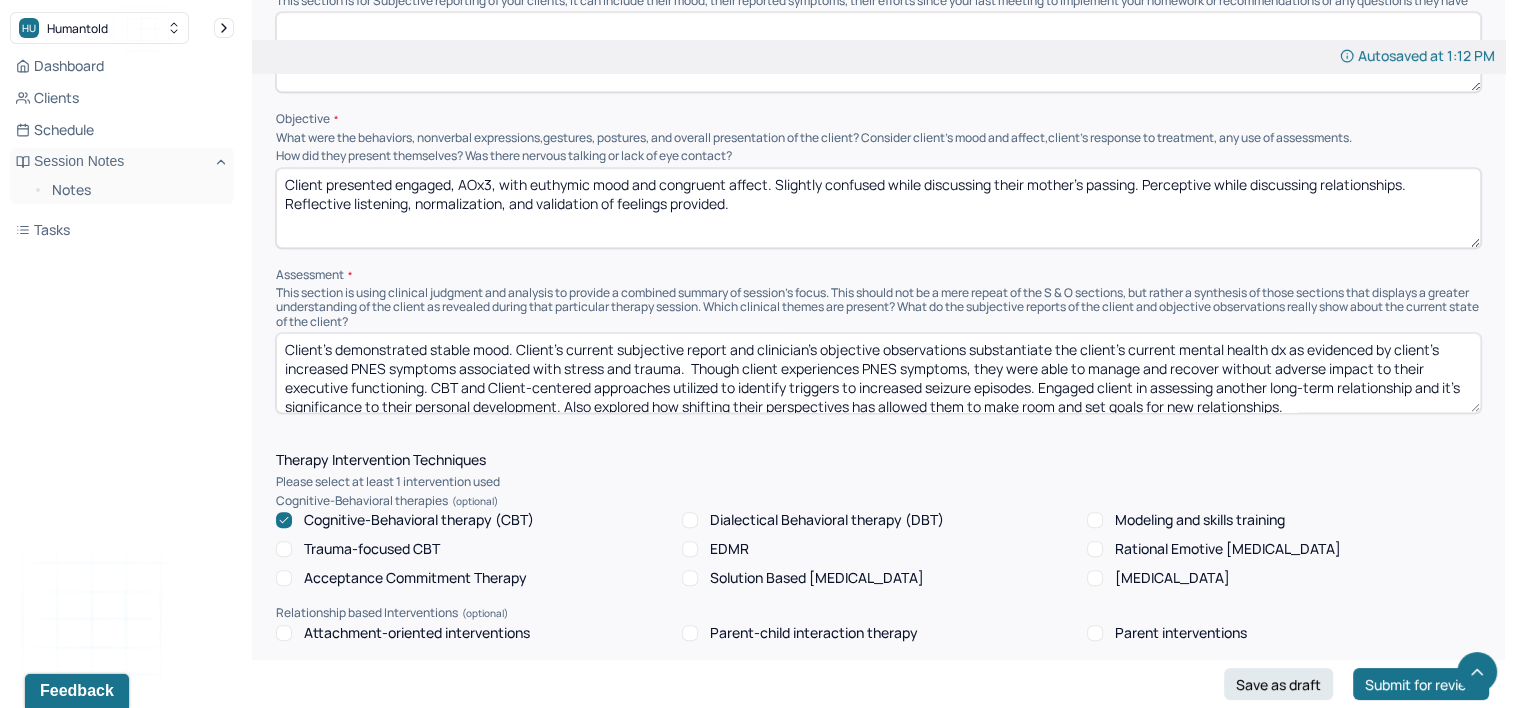 click on "Client's demonstrated stable mood. Client's current subjective report and clinician's objective observations substantiate the client's current mental health dx as evidenced by client's increased PNES symptoms associated with stress and trauma.  Though client experiences PNES symptoms, they were able to manage and recover without adverse impact to their executive functioning. CBT and Client-centered approaches utilized to identify triggers to increased seizure episodes. Engaged client in assessing another long-term relationship and it's significance to their personal development. Also explored how shifting their perspectives has allowed them to make room and set goals for new relationships." at bounding box center (878, 373) 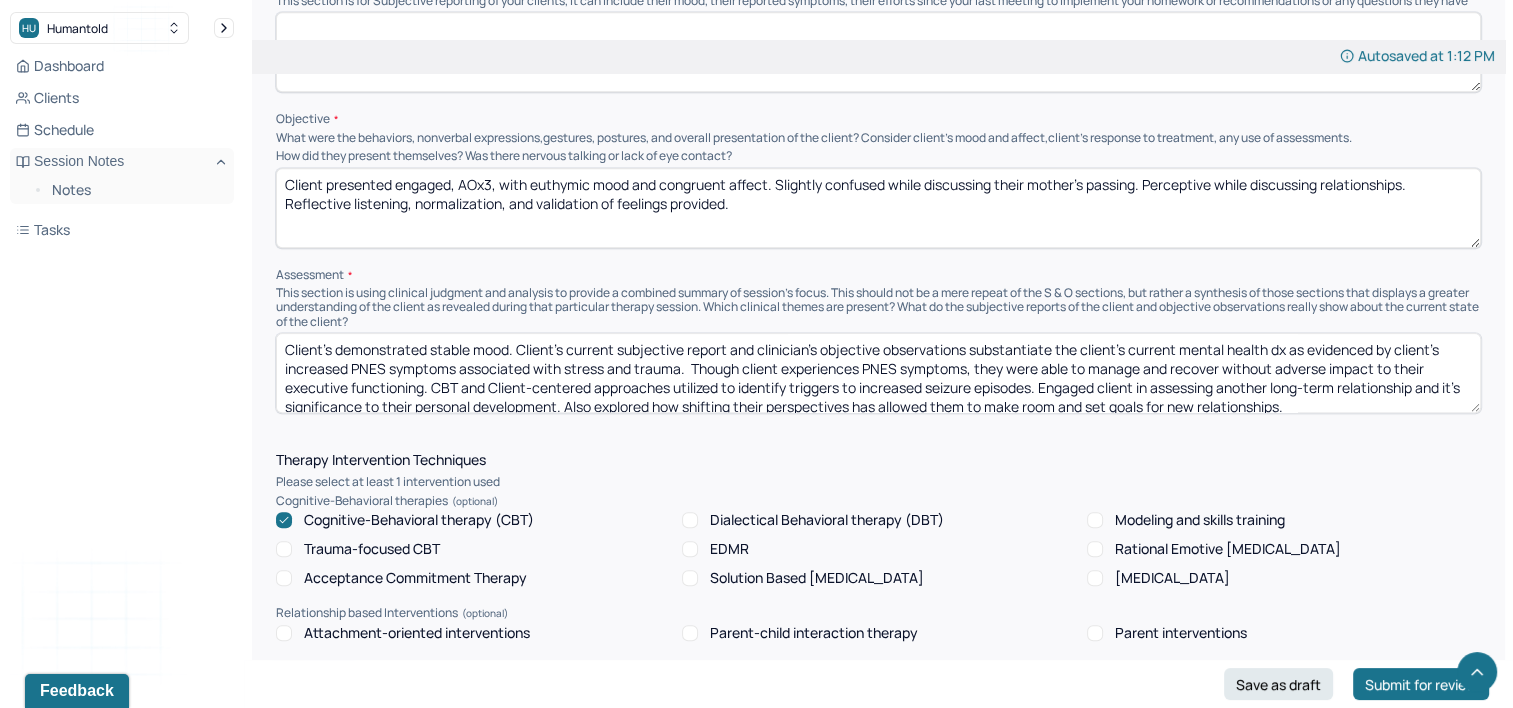 drag, startPoint x: 335, startPoint y: 364, endPoint x: 509, endPoint y: 359, distance: 174.07182 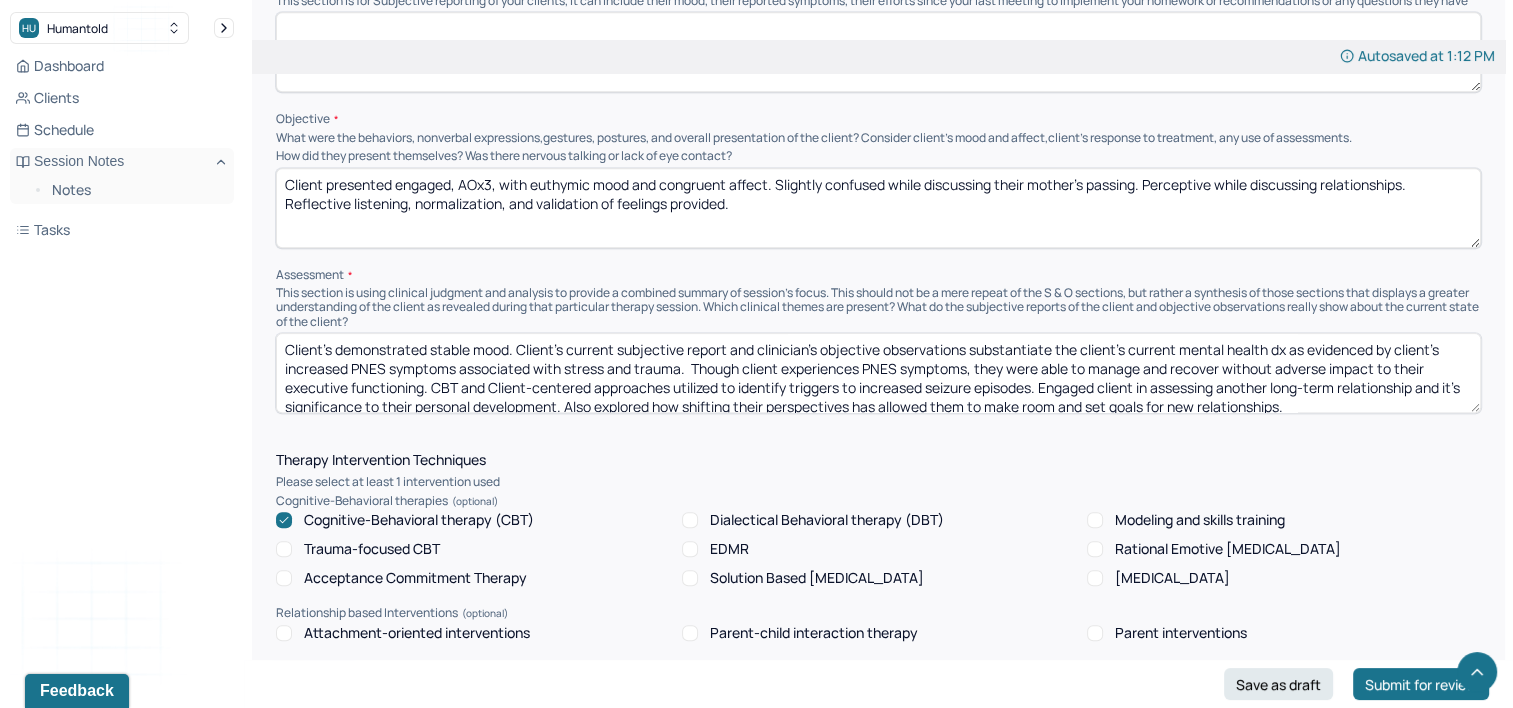 click on "Client's demonstrated stable mood. Client's current subjective report and clinician's objective observations substantiate the client's current mental health dx as evidenced by client's increased PNES symptoms associated with stress and trauma.  Though client experiences PNES symptoms, they were able to manage and recover without adverse impact to their executive functioning. CBT and Client-centered approaches utilized to identify triggers to increased seizure episodes. Engaged client in assessing another long-term relationship and it's significance to their personal development. Also explored how shifting their perspectives has allowed them to make room and set goals for new relationships." at bounding box center (878, 373) 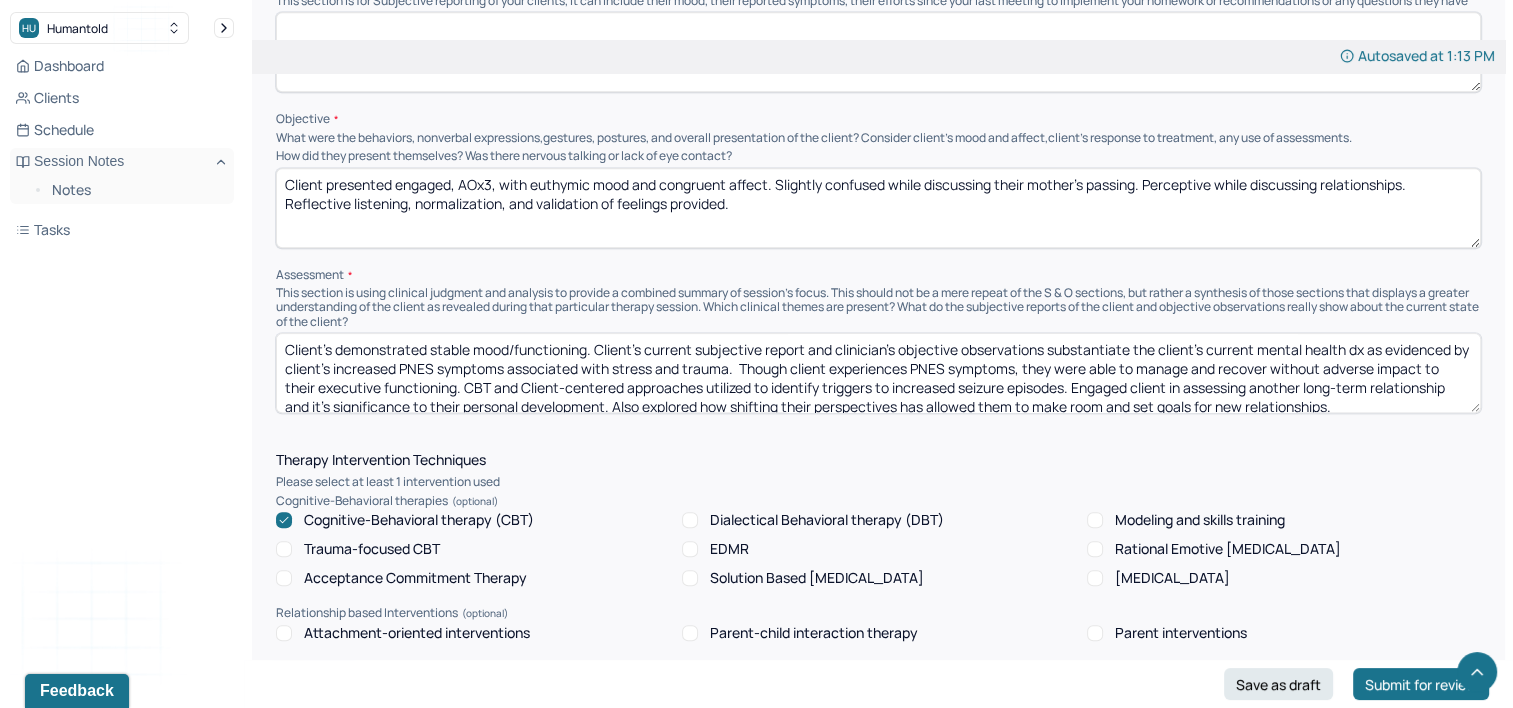 drag, startPoint x: 304, startPoint y: 384, endPoint x: 748, endPoint y: 379, distance: 444.02814 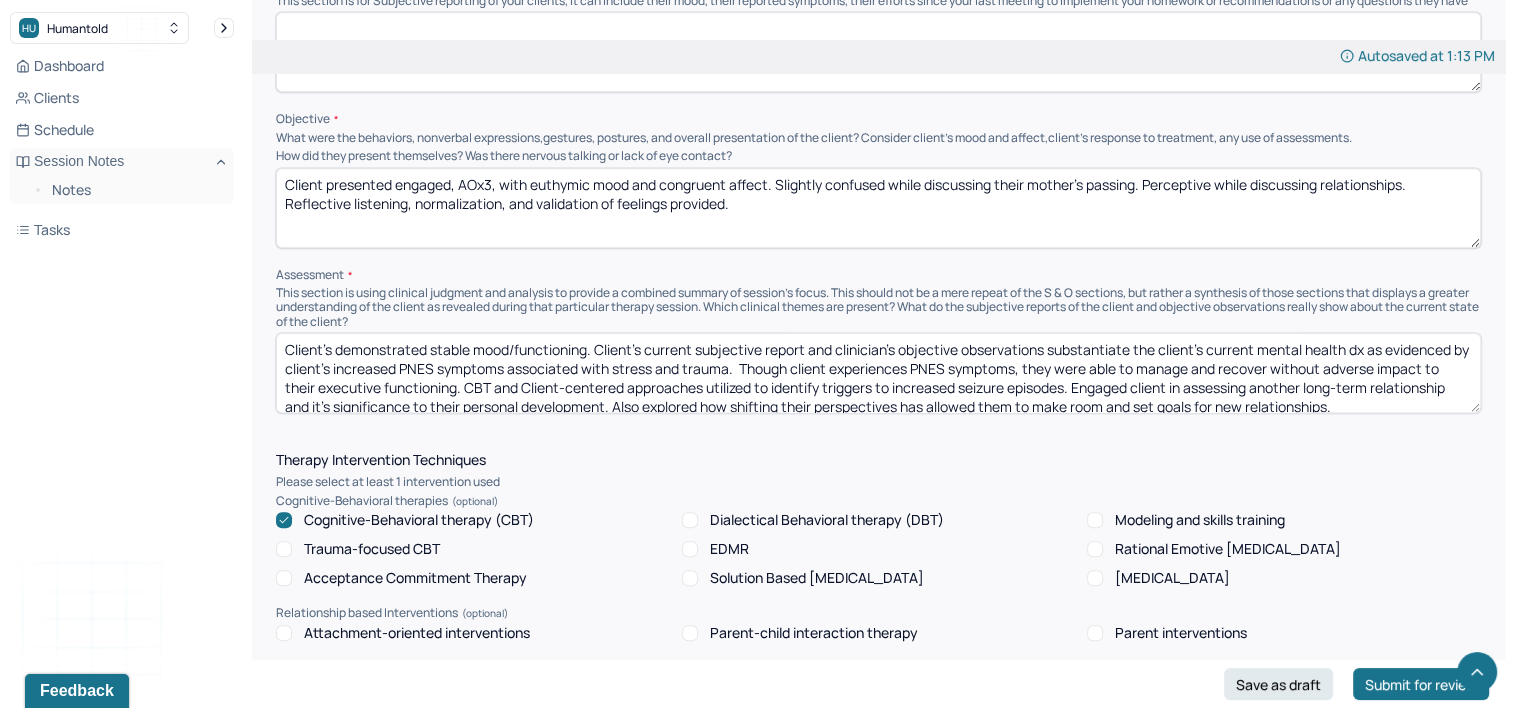 click on "Client's demonstrated stable mood/functioning. Client's current subjective report and clinician's objective observations substantiate the client's current mental health dx as evidenced by client's increased PNES symptoms associated with stress and trauma.  Though client experiences PNES symptoms, they were able to manage and recover without adverse impact to their executive functioning. CBT and Client-centered approaches utilized to identify triggers to increased seizure episodes. Engaged client in assessing another long-term relationship and it's significance to their personal development. Also explored how shifting their perspectives has allowed them to make room and set goals for new relationships." at bounding box center [878, 373] 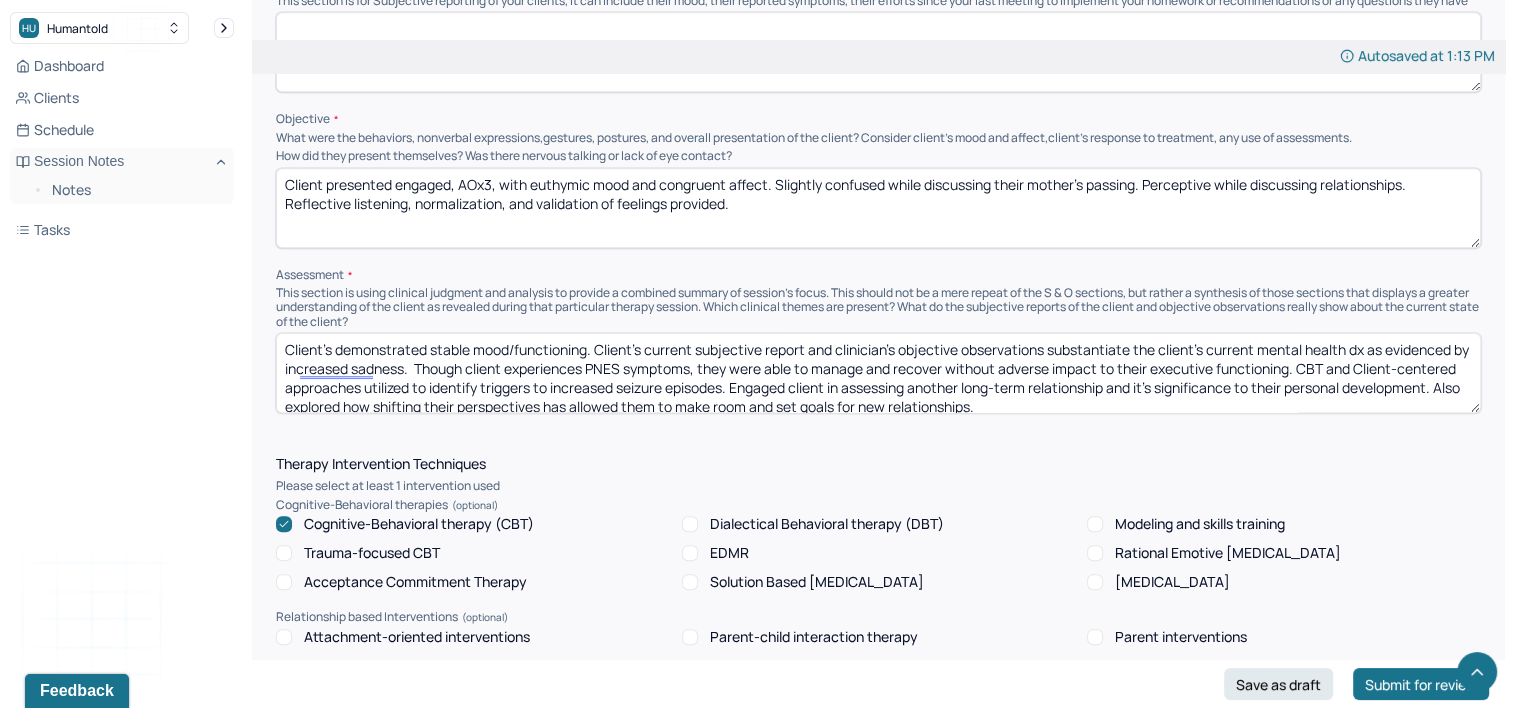 type on "Client's demonstrated stable mood/functioning. Client's current subjective report and clinician's objective observations substantiate the client's current mental health dx as evidenced by increased sadness.  Though client experiences PNES symptoms, they were able to manage and recover without adverse impact to their executive functioning. CBT and Client-centered approaches utilized to identify triggers to increased seizure episodes. Engaged client in assessing another long-term relationship and it's significance to their personal development. Also explored how shifting their perspectives has allowed them to make room and set goals for new relationships." 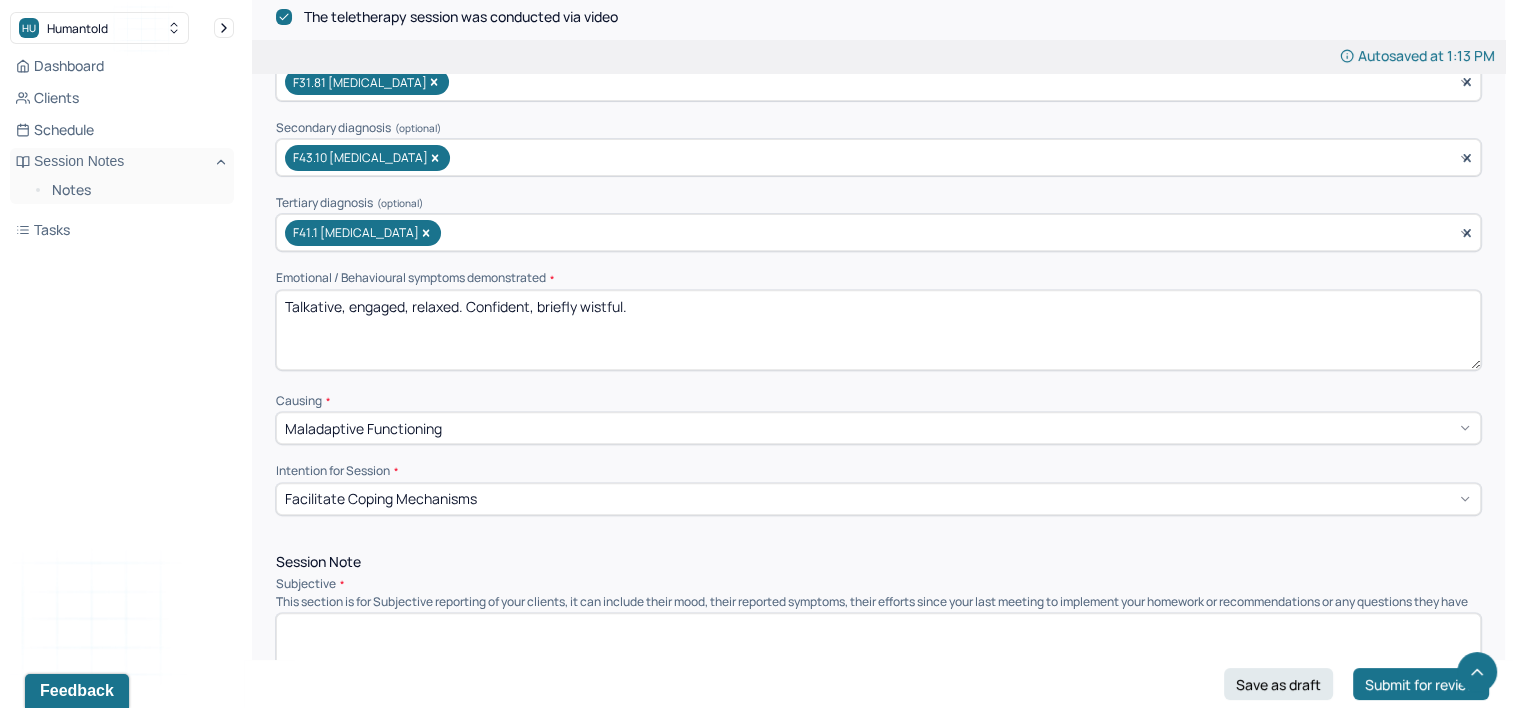 scroll, scrollTop: 700, scrollLeft: 0, axis: vertical 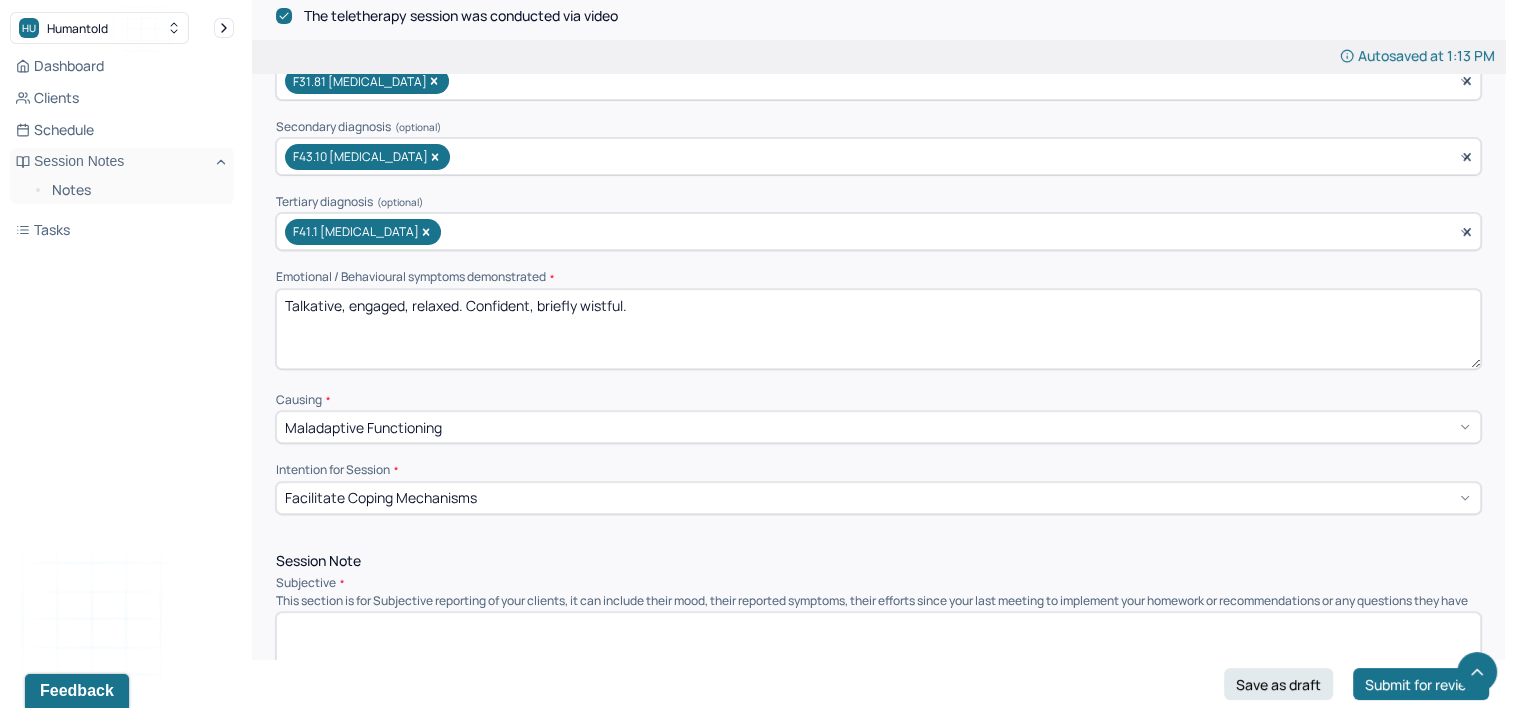 click on "Talkative, engaged, relaxed. Confident, briefly wistful." at bounding box center [878, 329] 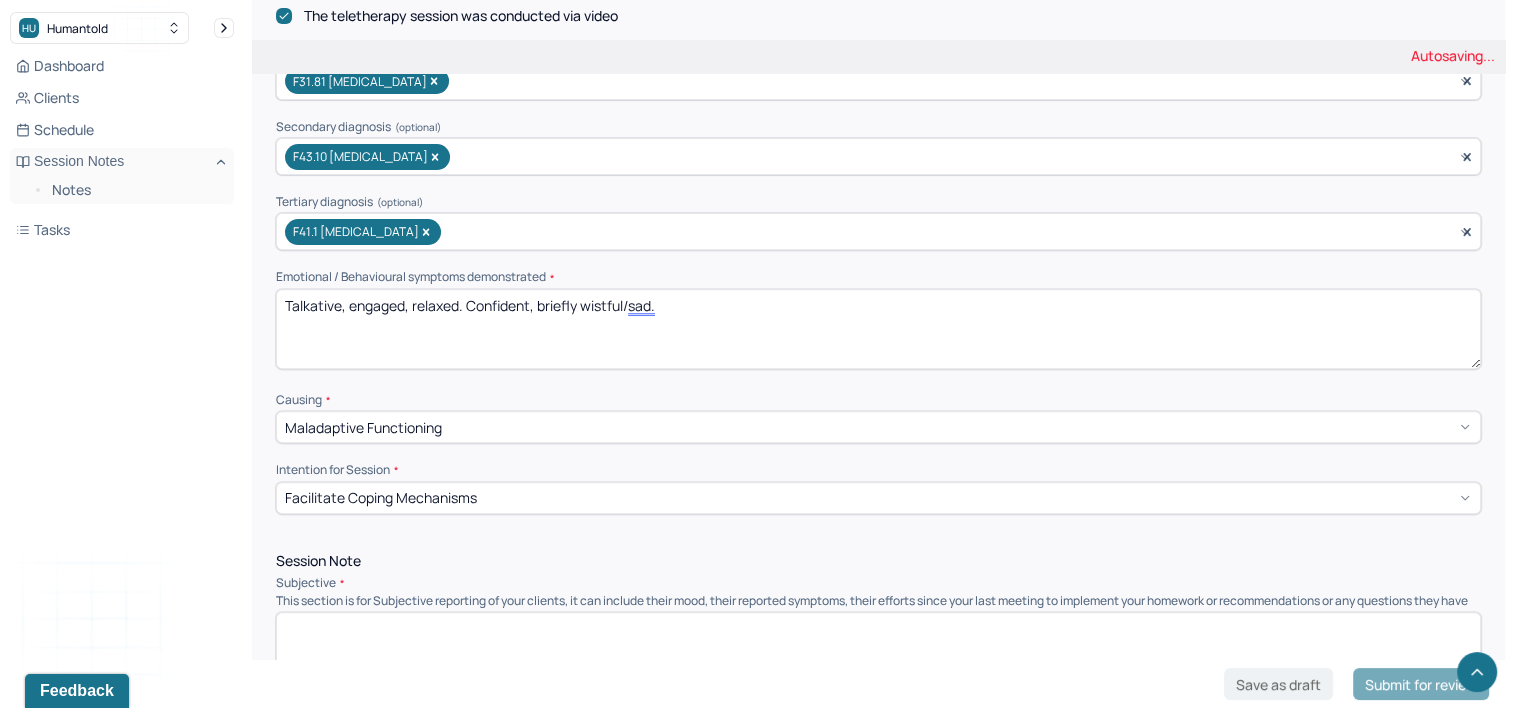 click on "Causing *" at bounding box center [878, 400] 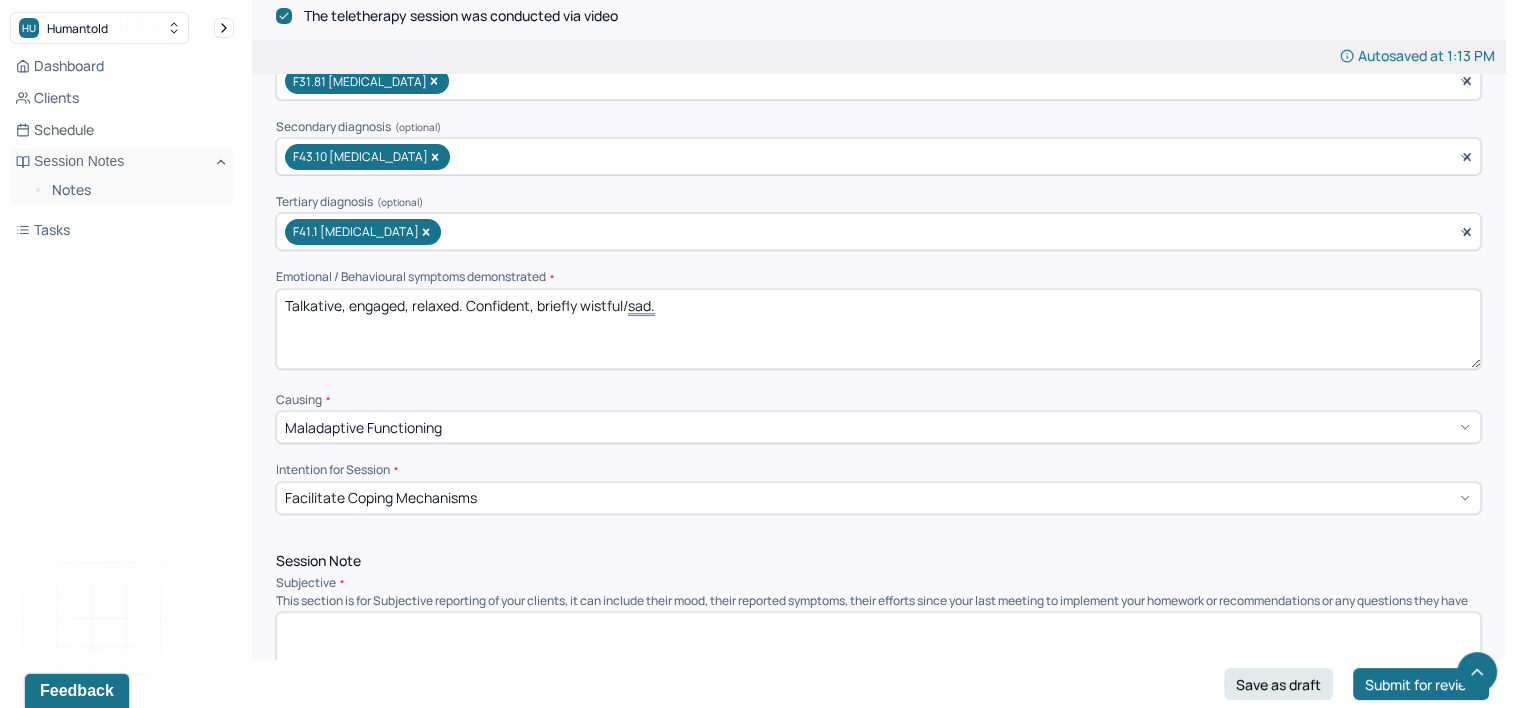 click on "Instructions The fields marked with an asterisk ( * ) are required before you can submit your notes. Before you can submit your session notes, they must be signed. You have the option to save your notes as a draft before making a submission. Appointment location * Teletherapy Client Teletherapy Location here Home Office Other Provider Teletherapy Location Home Office Other Consent was received for the teletherapy session The teletherapy session was conducted via video Primary diagnosis * F31.81 [MEDICAL_DATA] Secondary diagnosis (optional) F43.10 [MEDICAL_DATA] Tertiary diagnosis (optional) F41.1 [MEDICAL_DATA] Emotional / Behavioural symptoms demonstrated * Talkative, engaged, relaxed. Confident, briefly wistful/sad .  Causing * Maladaptive Functioning Intention for Session * Facilitate coping mechanisms Session Note Subjective Objective How did they present themselves? Was there nervous talking or lack of eye contact? Assessment Therapy Intervention Techniques EDMR Other *" at bounding box center [878, 1233] 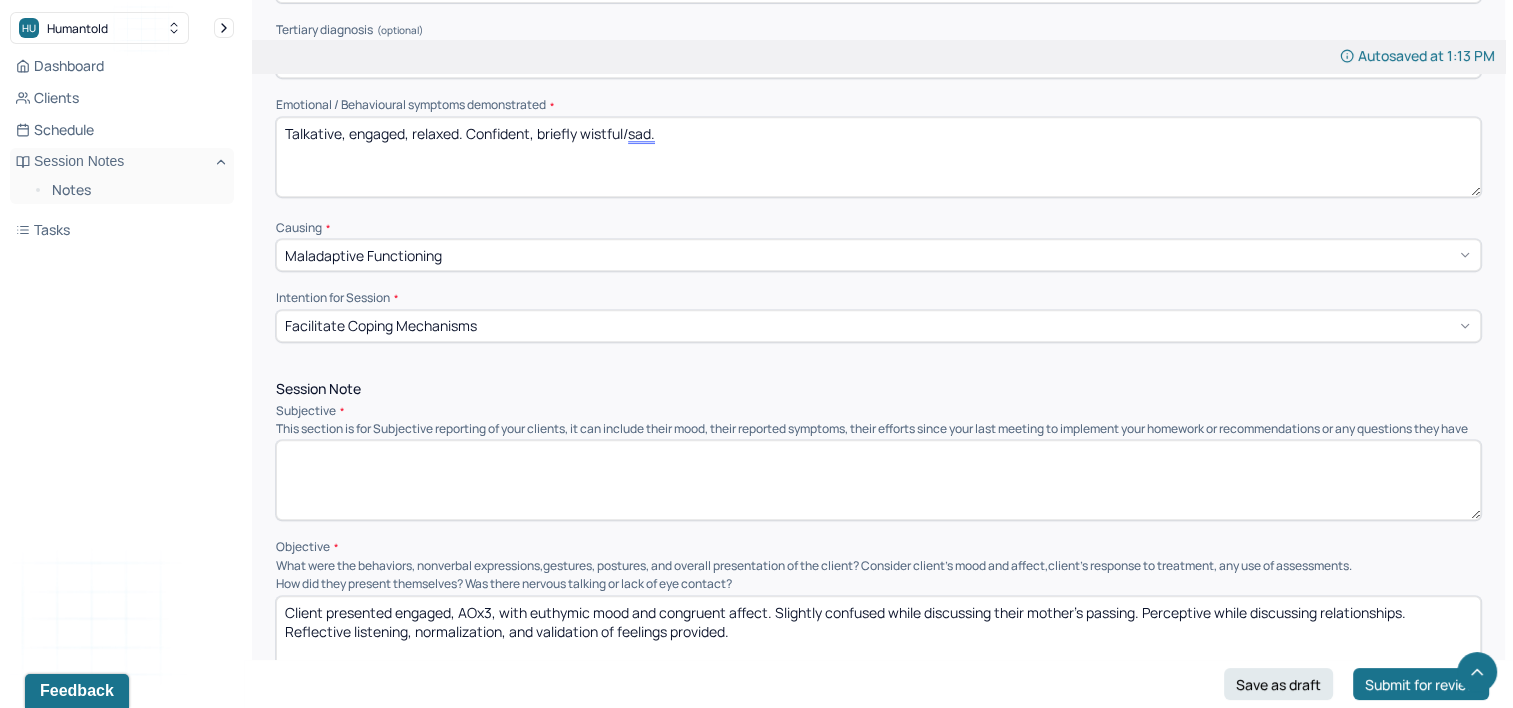 scroll, scrollTop: 900, scrollLeft: 0, axis: vertical 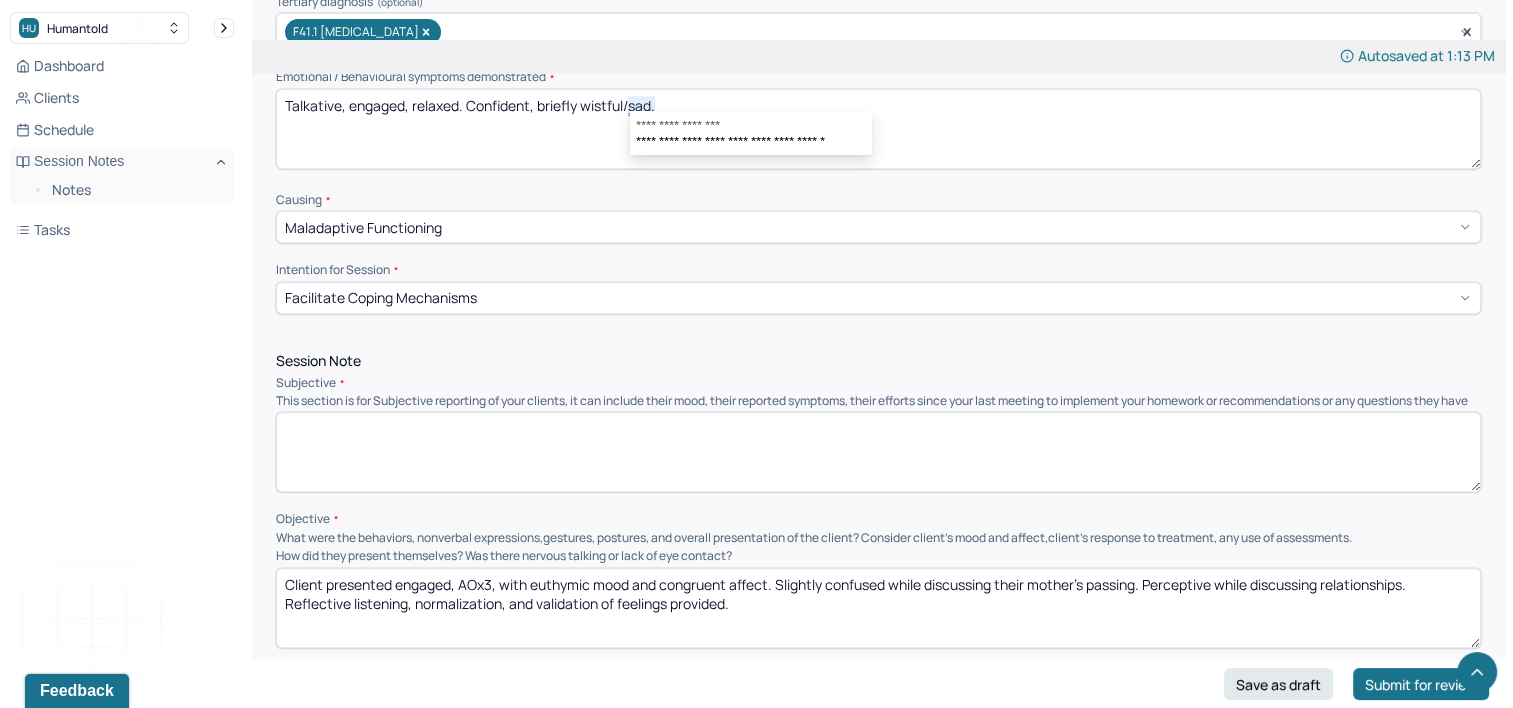 click on "Talkative, engaged, relaxed. Confident, briefly wistful/sad." at bounding box center (878, 129) 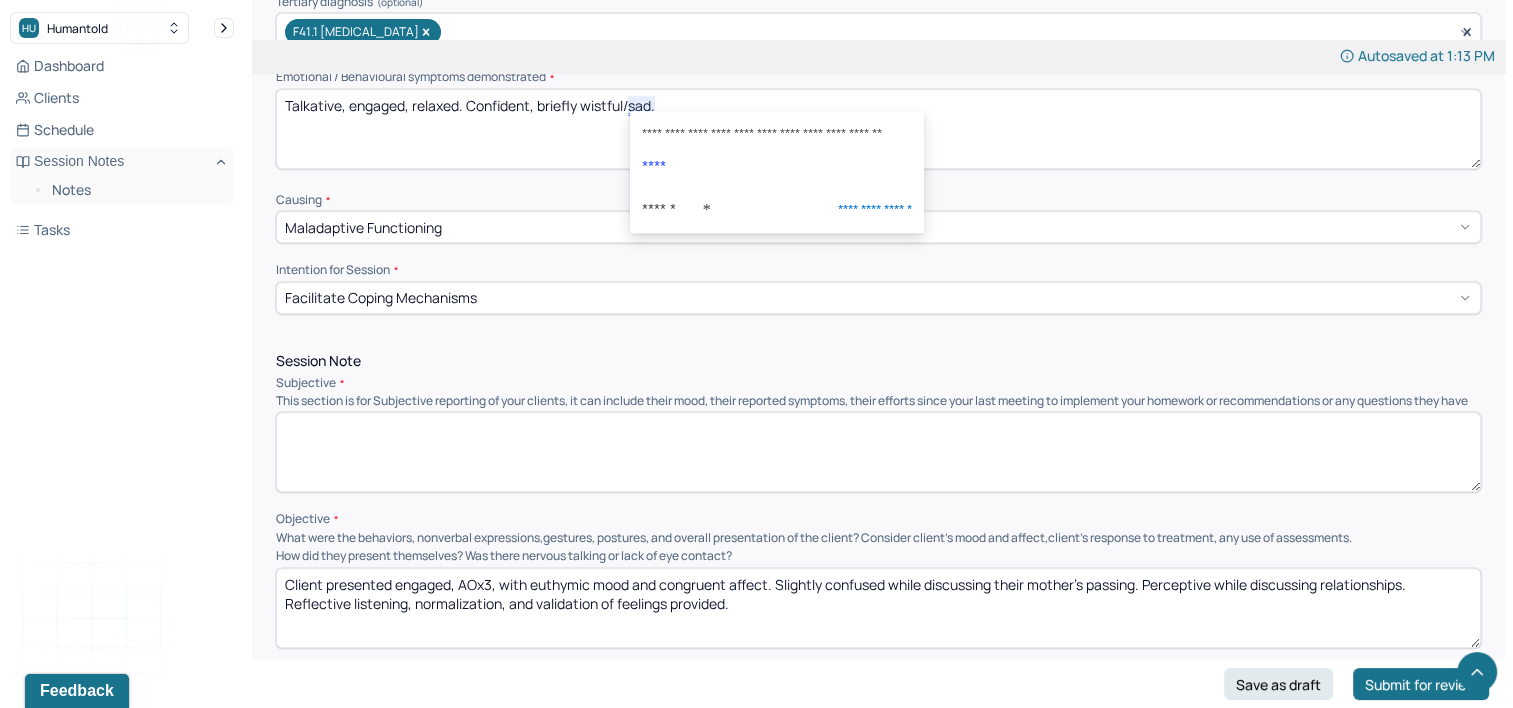 click on "Talkative, engaged, relaxed. Confident, briefly wistful/sad." at bounding box center [878, 129] 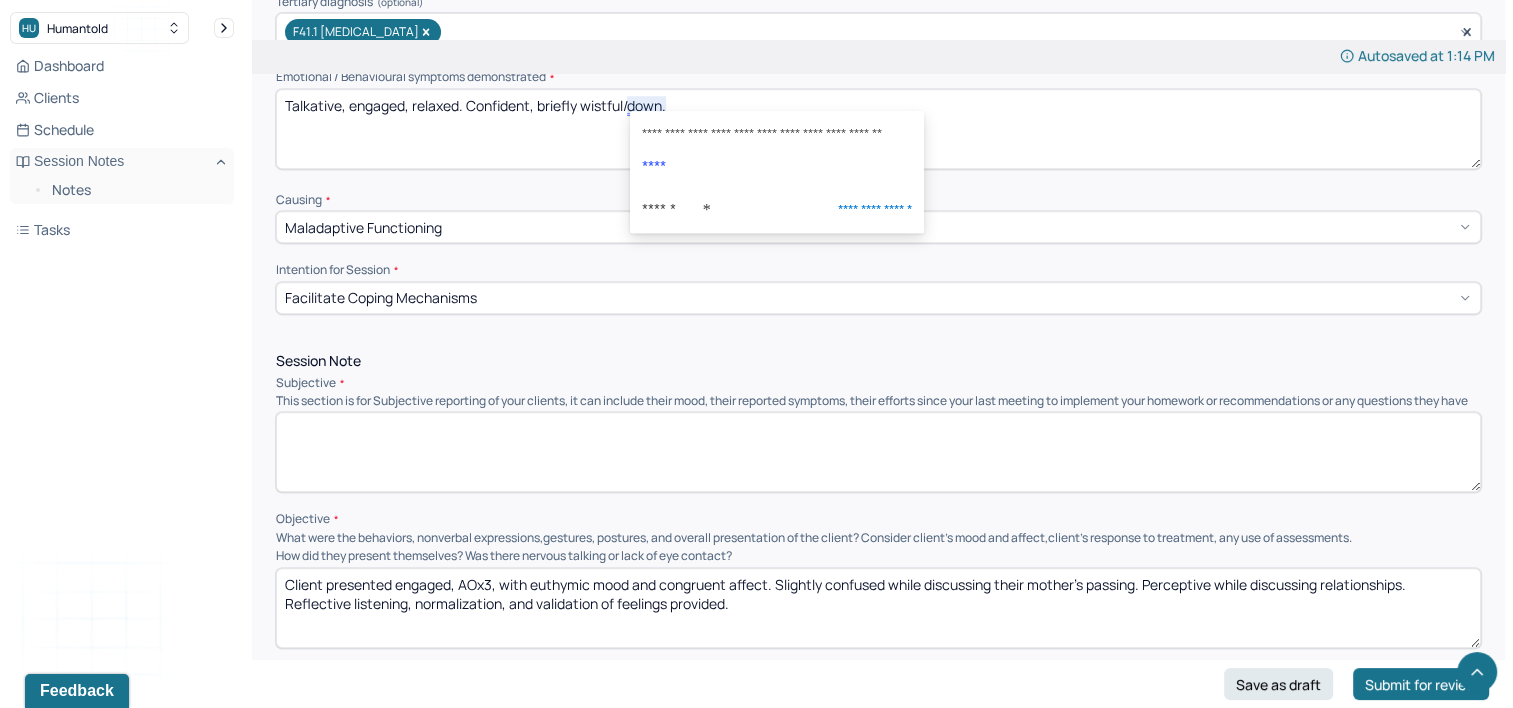 click on "Talkative, engaged, relaxed. Confident, briefly wistful/down." at bounding box center [878, 129] 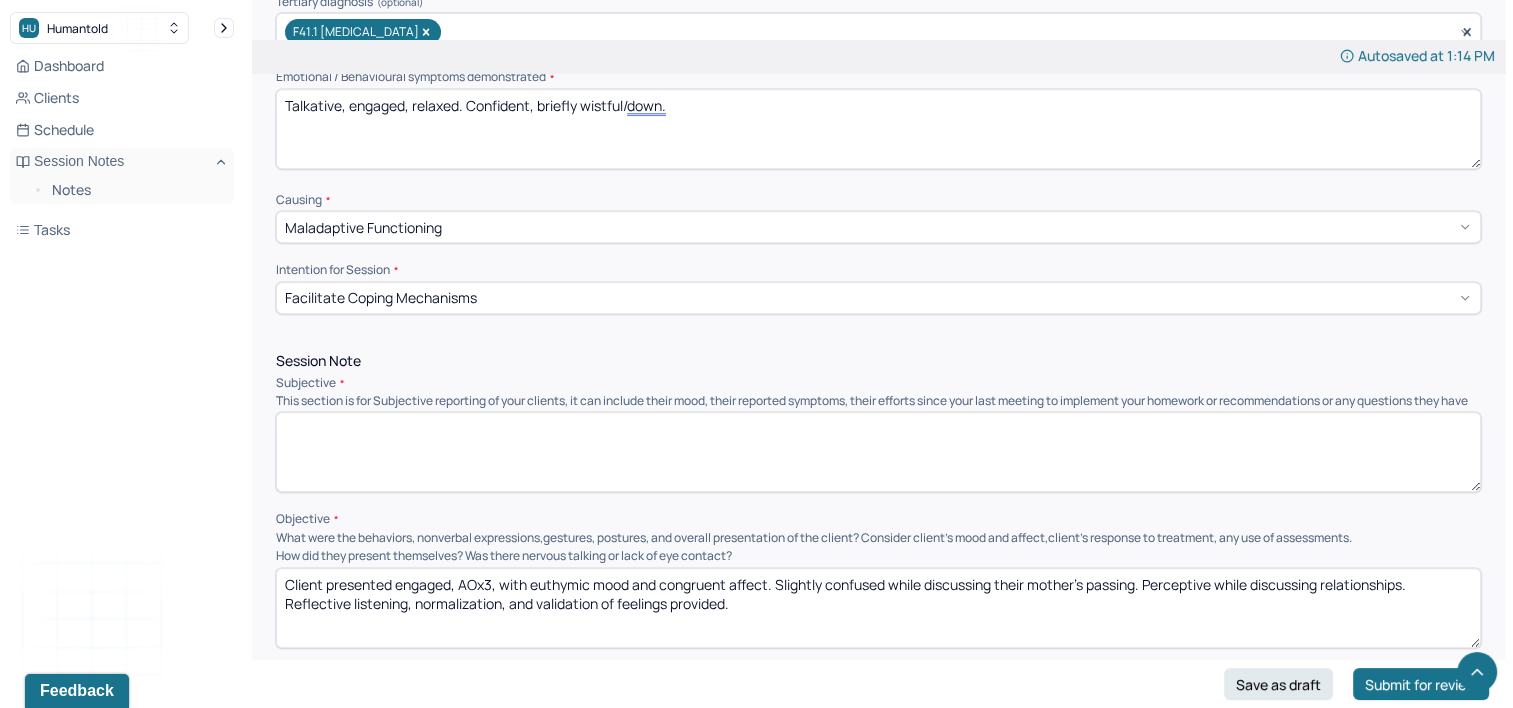 type on "Talkative, engaged, relaxed. Confident, briefly wistful/down." 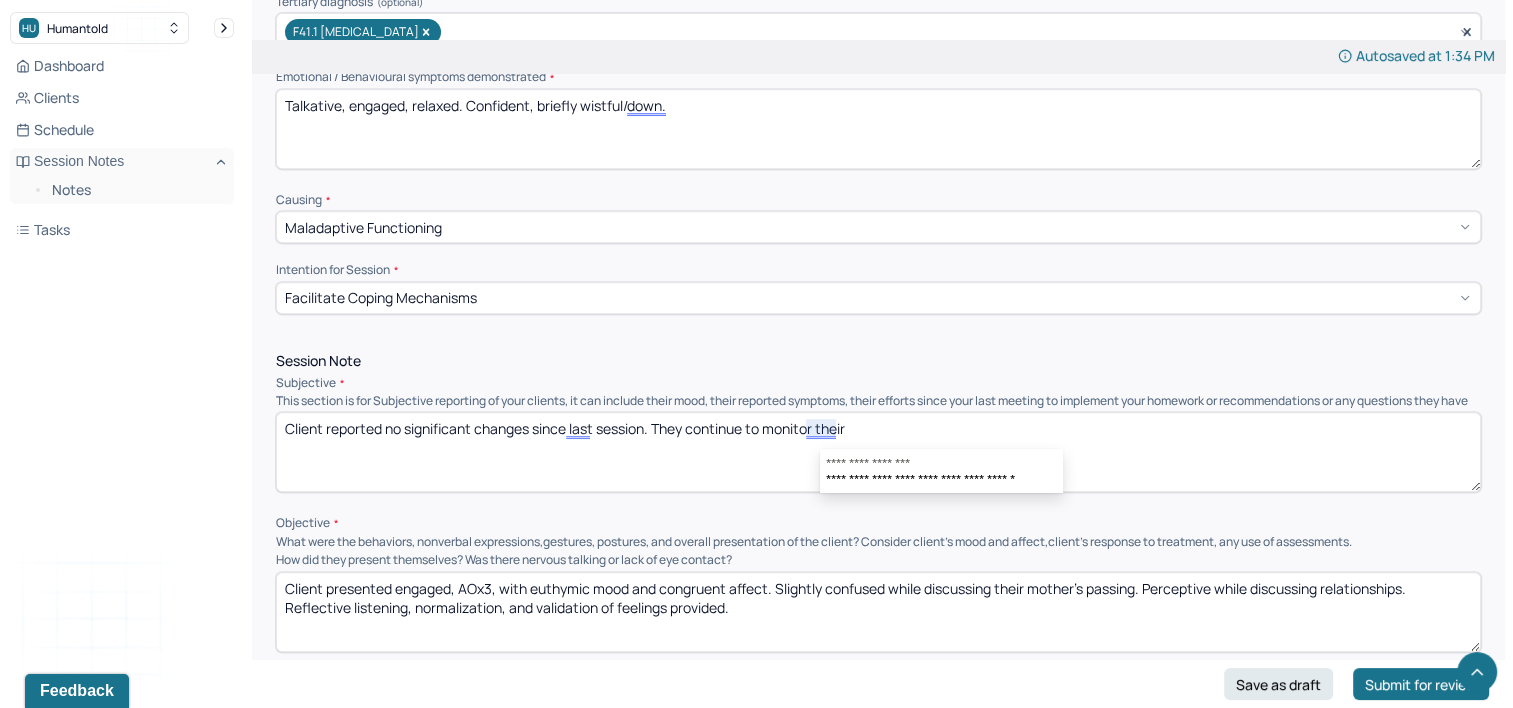 click on "Client reported no significant changes since last session. They continue to monitor their" at bounding box center [878, 452] 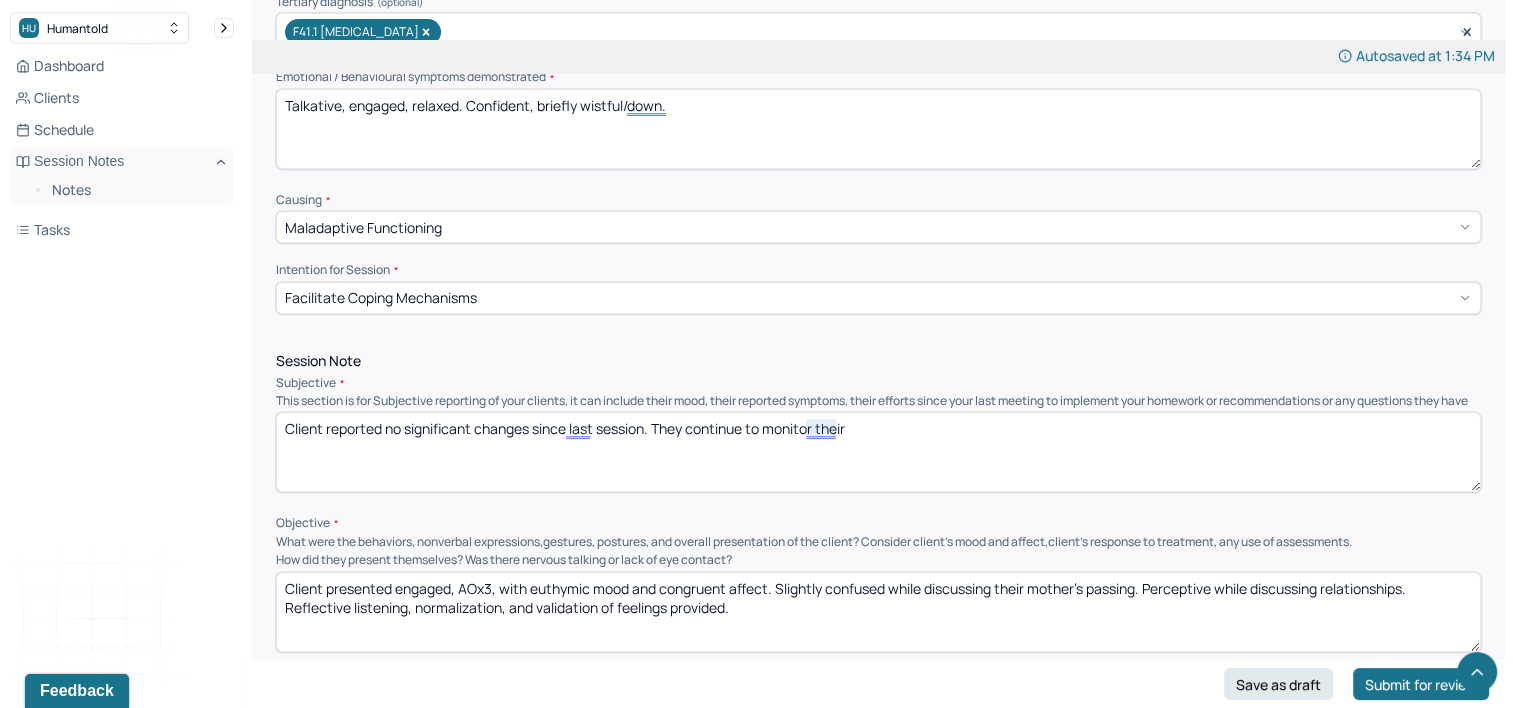 click on "Client reported no significant changes since last session. They continue to monitor their" at bounding box center (878, 452) 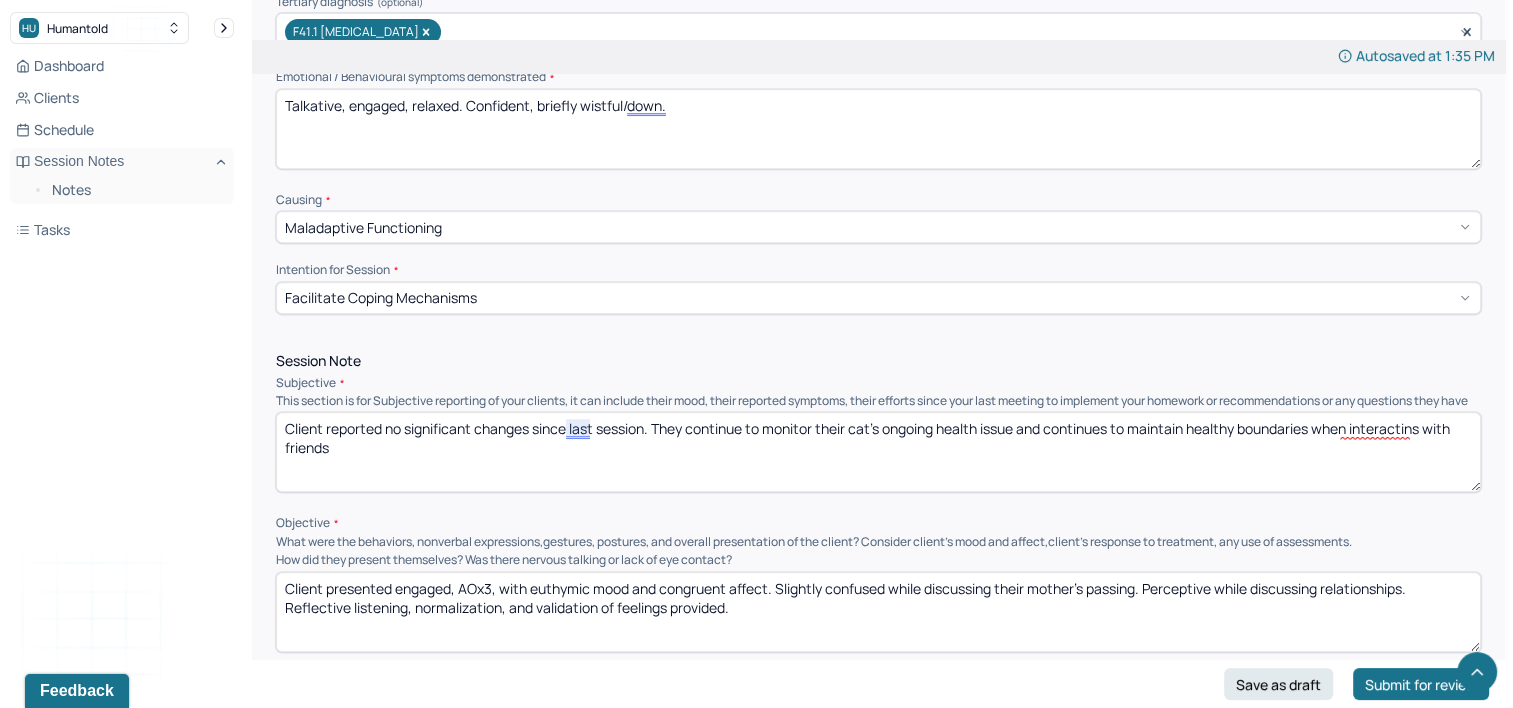 click on "Client reported no significant changes since last session. They continue to monitor their cat's ongoing health issue and continues to maintain healthy boundaries when interactins with friends" at bounding box center [878, 452] 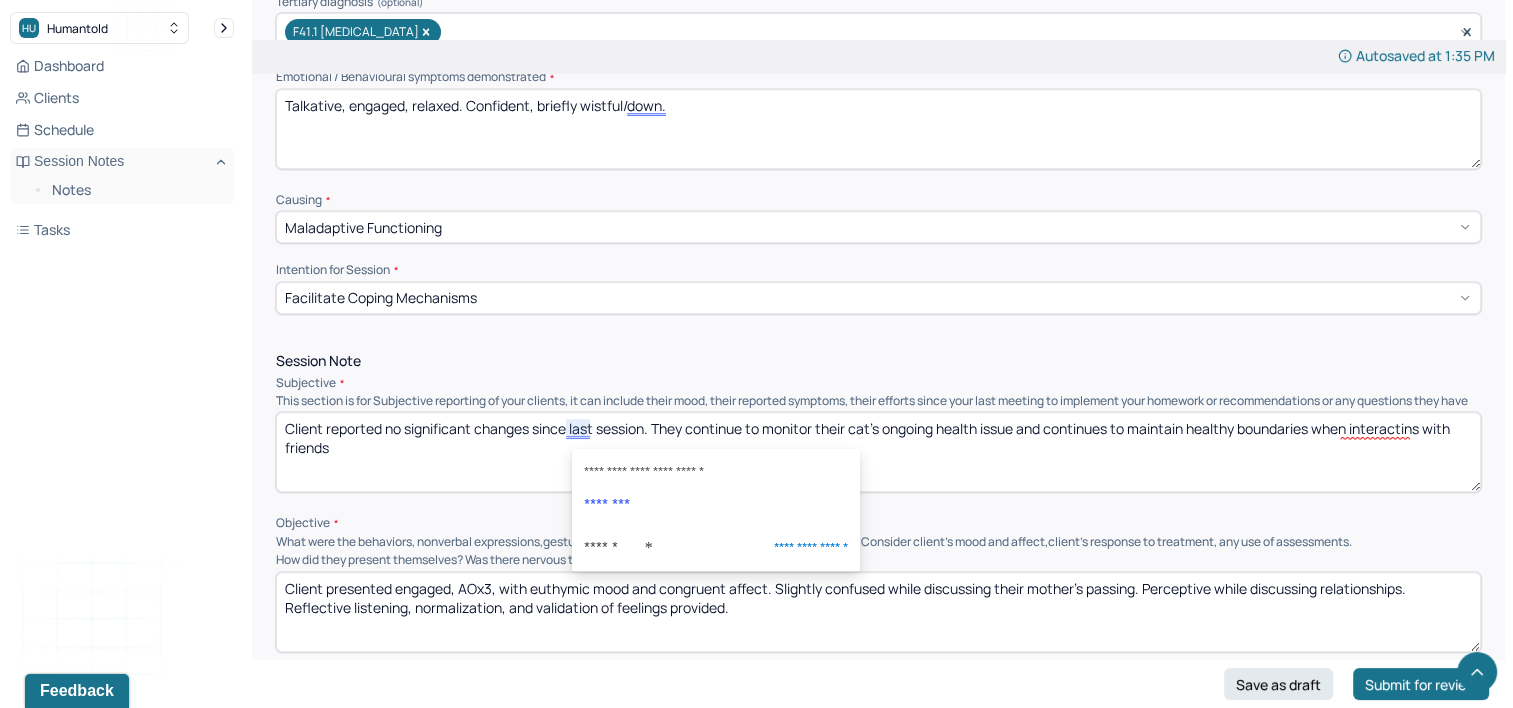 click on "Client reported no significant changes since last session. They continue to monitor their cat's ongoing health issue and continues to maintain healthy boundaries when interactins with friends" at bounding box center (878, 452) 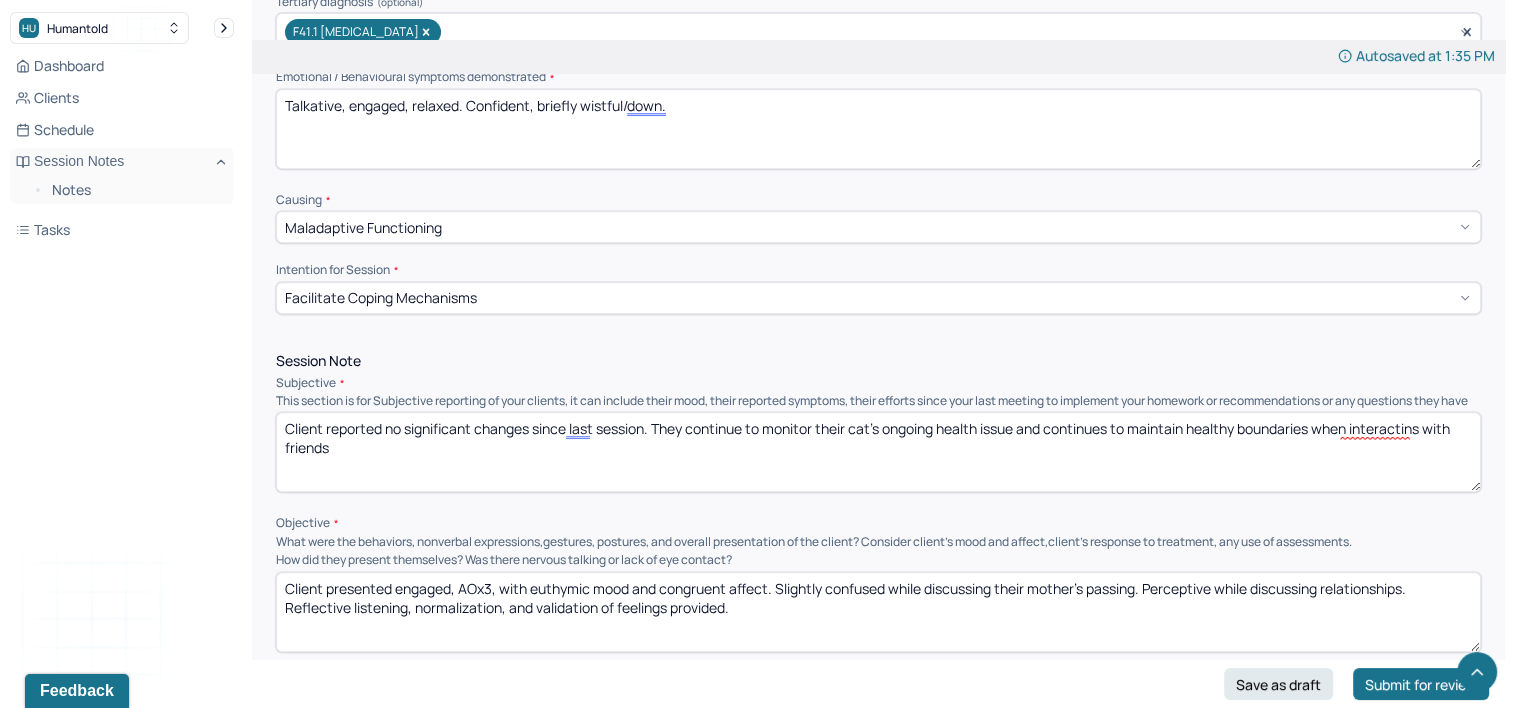 click on "Client reported no significant changes since last session. They continue to monitor their cat's ongoing health issue and continues to maintain healthy boundaries when interactins with friends" at bounding box center (878, 452) 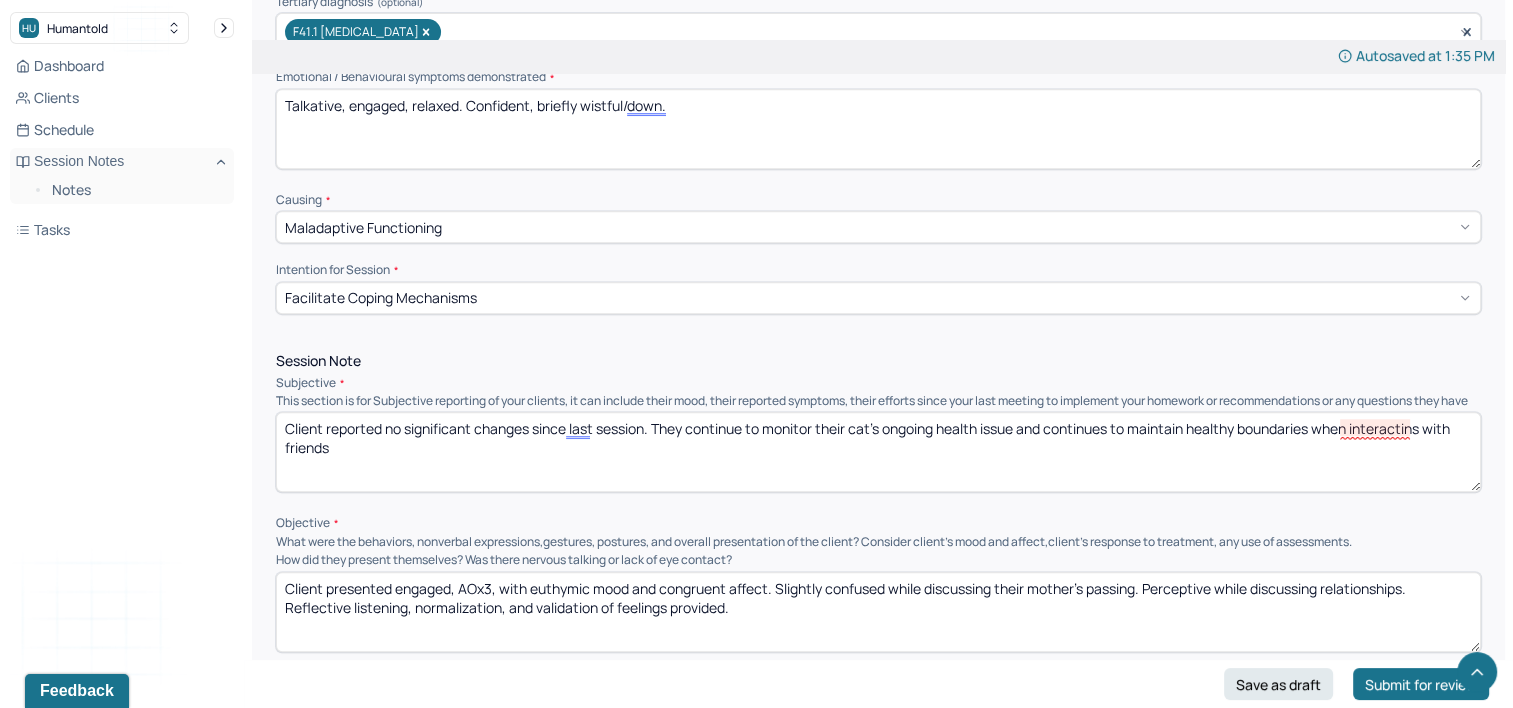 click on "Client reported no significant changes since last session. They continue to monitor their cat's ongoing health issue and continues to maintain healthy boundaries when interactins with friends" at bounding box center (878, 452) 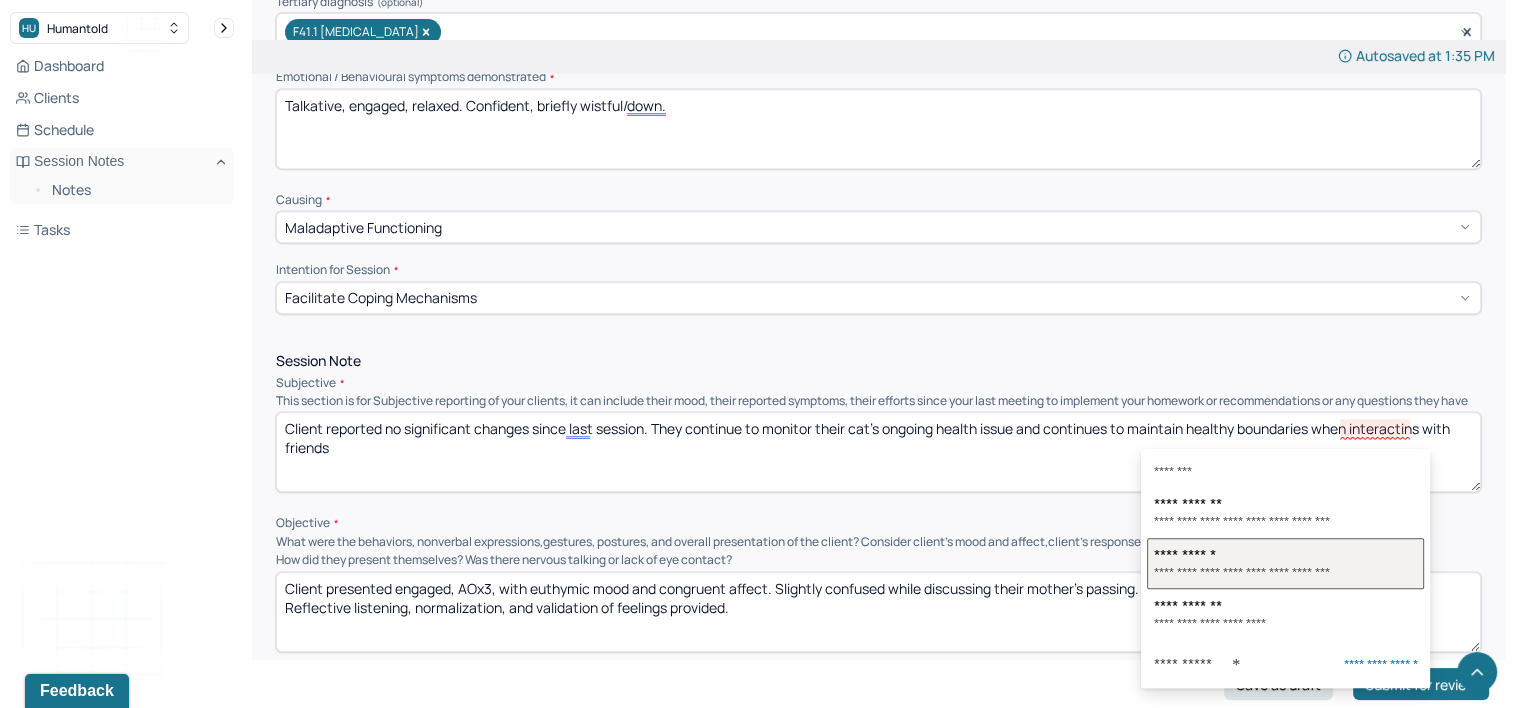 click on "**********" at bounding box center [1285, 554] 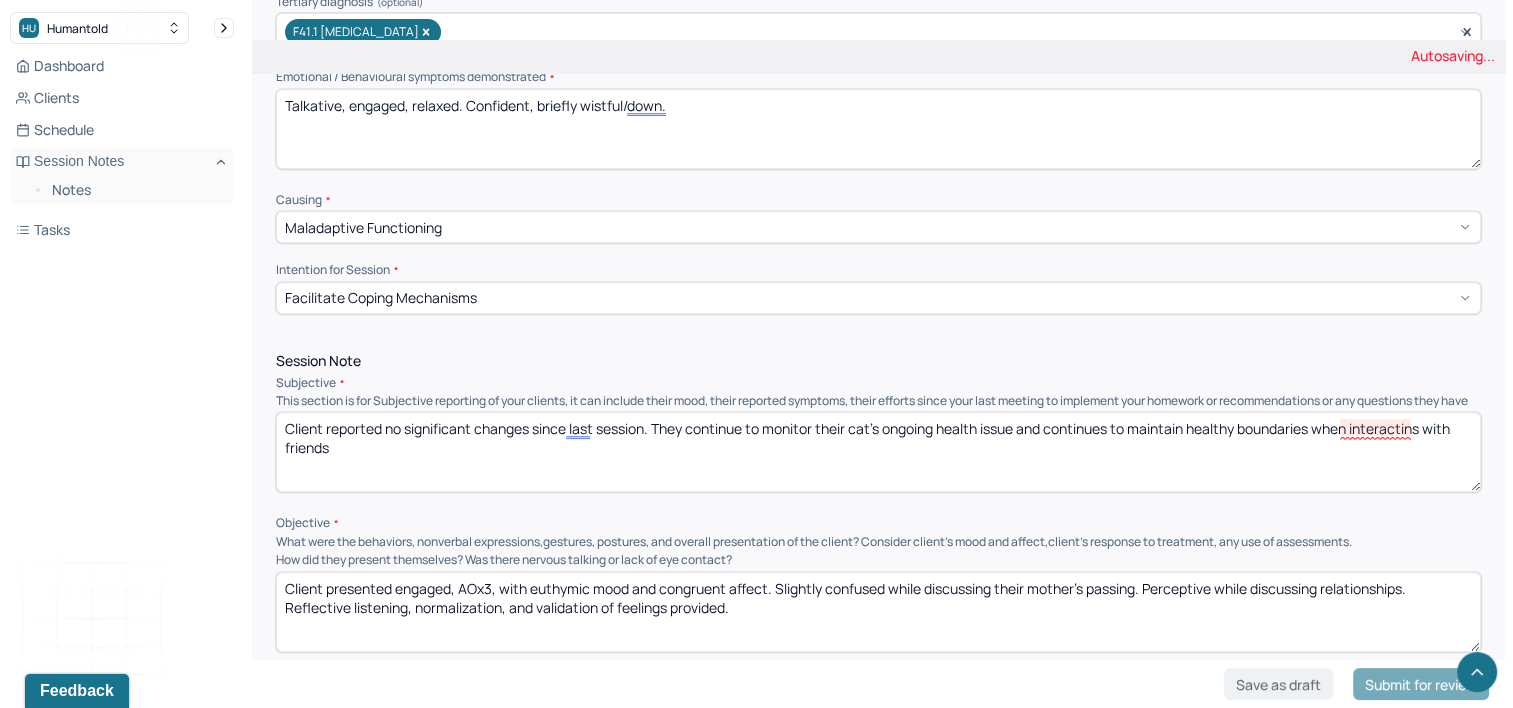 click on "Client reported no significant changes since last session. They continue to monitor their cat's ongoing health issue and continues to maintain healthy boundaries when interactins with friends" at bounding box center [878, 452] 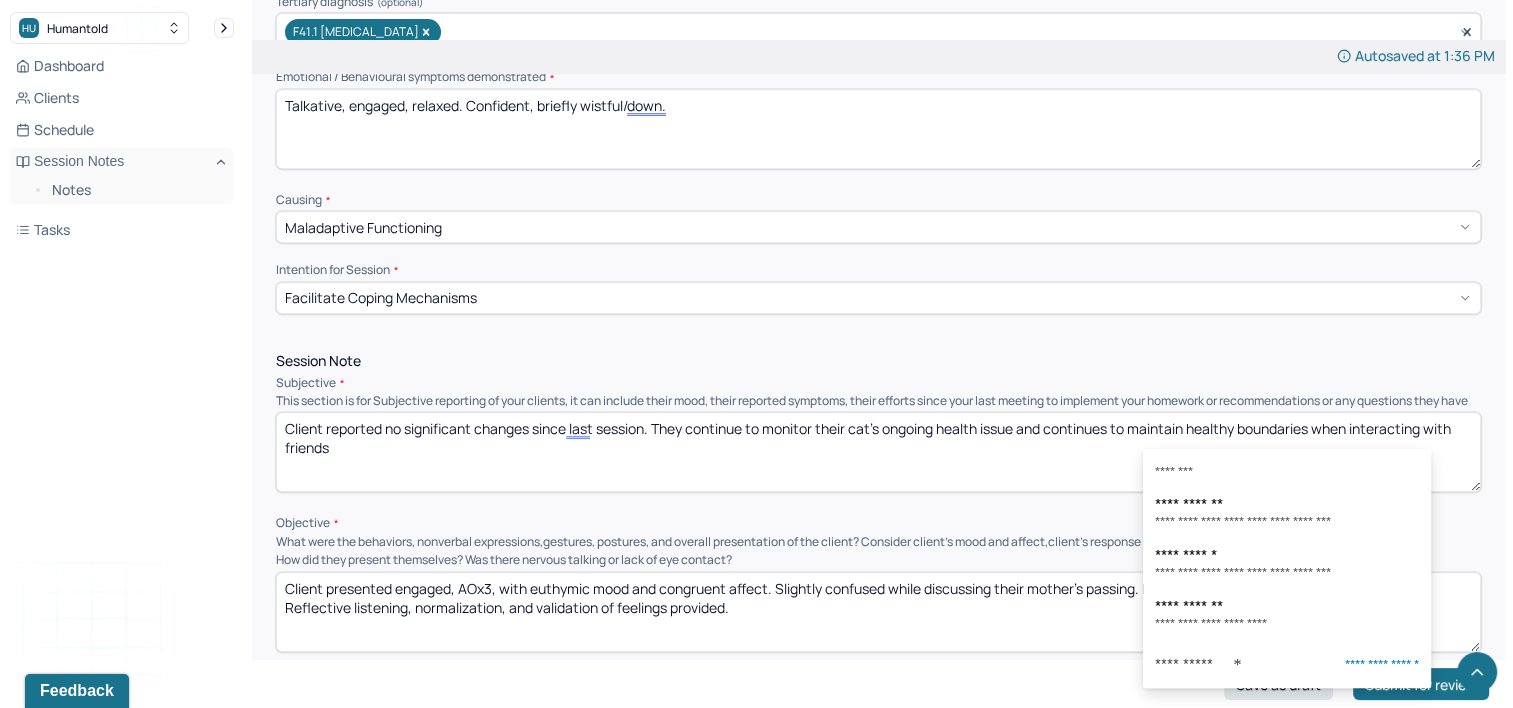 click on "Client reported no significant changes since last session. They continue to monitor their cat's ongoing health issue and continues to maintain healthy boundaries when interacting with friends" at bounding box center [878, 452] 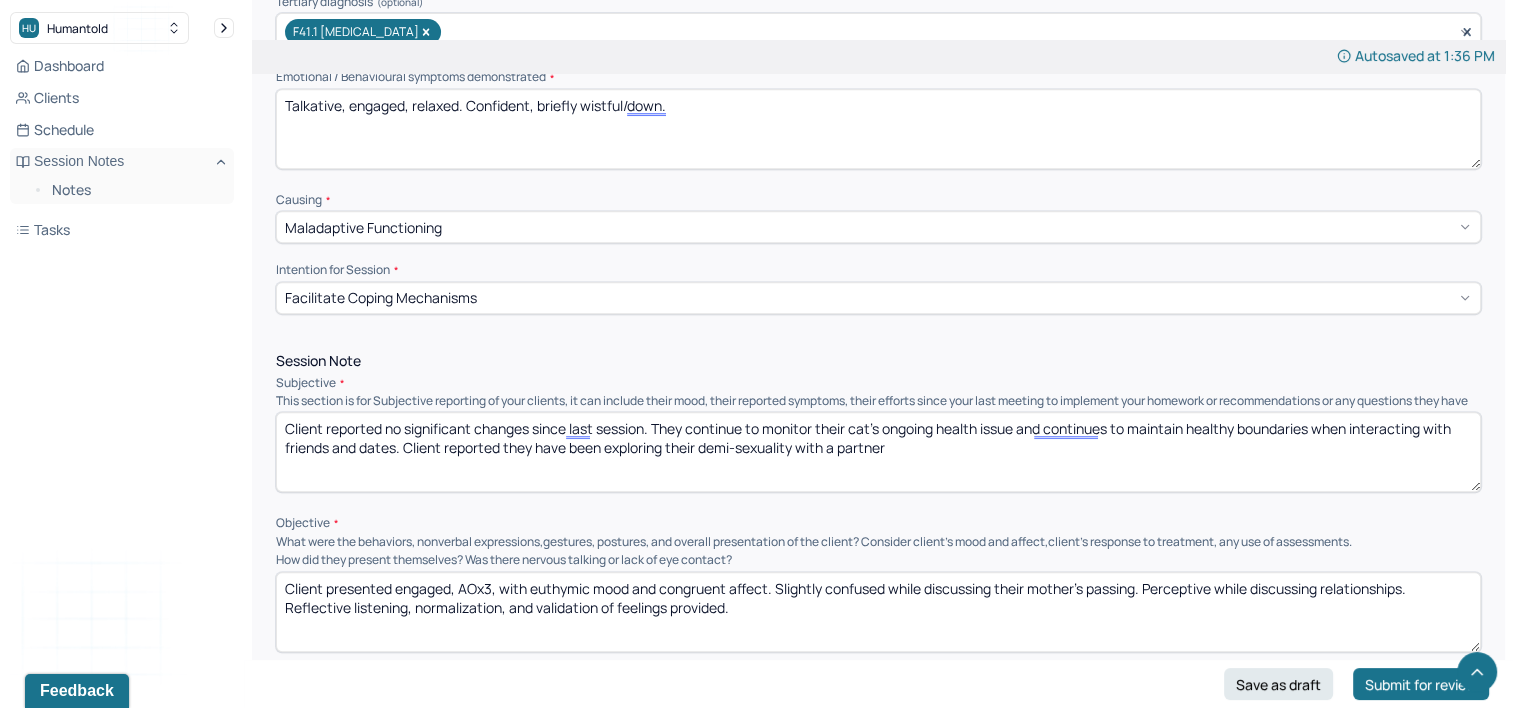 click on "Client reported no significant changes since last session. They continue to monitor their cat's ongoing health issue and continues to maintain healthy boundaries when interacting with friends and dates. Client reported they have been exploring their demi-sexuality with a partner" at bounding box center (878, 452) 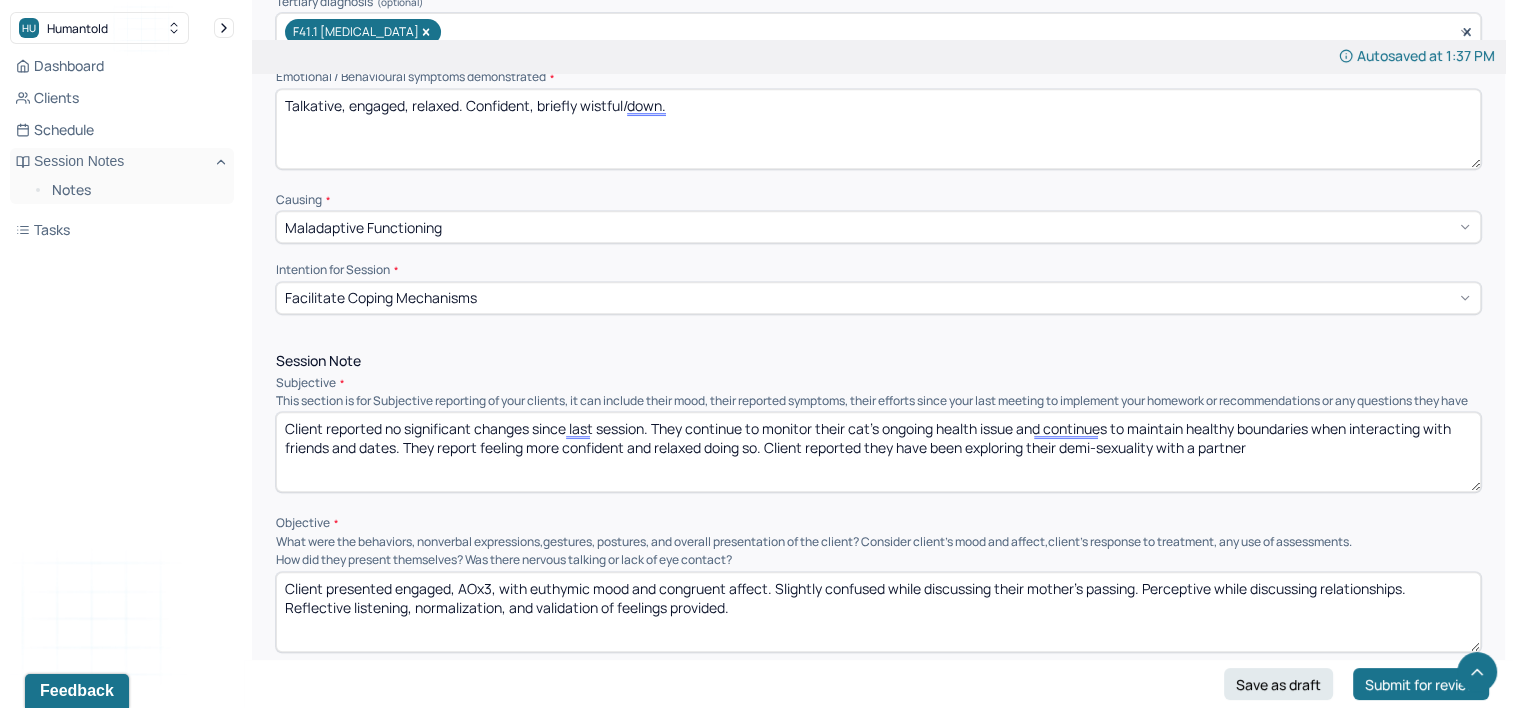click on "Client reported no significant changes since last session. They continue to monitor their cat's ongoing health issue and continues to maintain healthy boundaries when interacting with friends and dates. They report feeling more confident and relaxed doing so. Client reported they have been exploring their demi-sexuality with a partner" at bounding box center (878, 452) 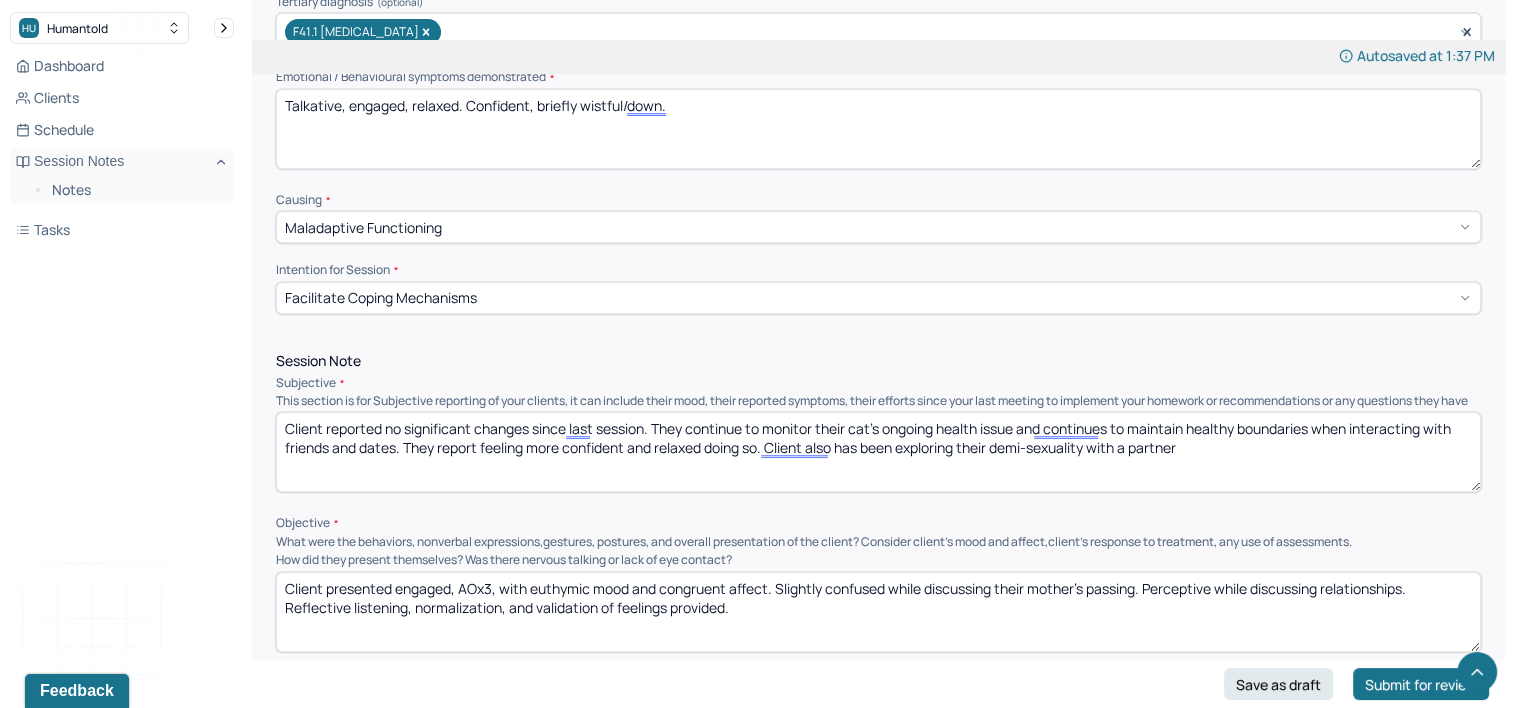 click on "Client reported no significant changes since last session. They continue to monitor their cat's ongoing health issue and continues to maintain healthy boundaries when interacting with friends and dates. They report feeling more confident and relaxed doing so. Client also been exploring their demi-sexuality with a partner" at bounding box center [878, 452] 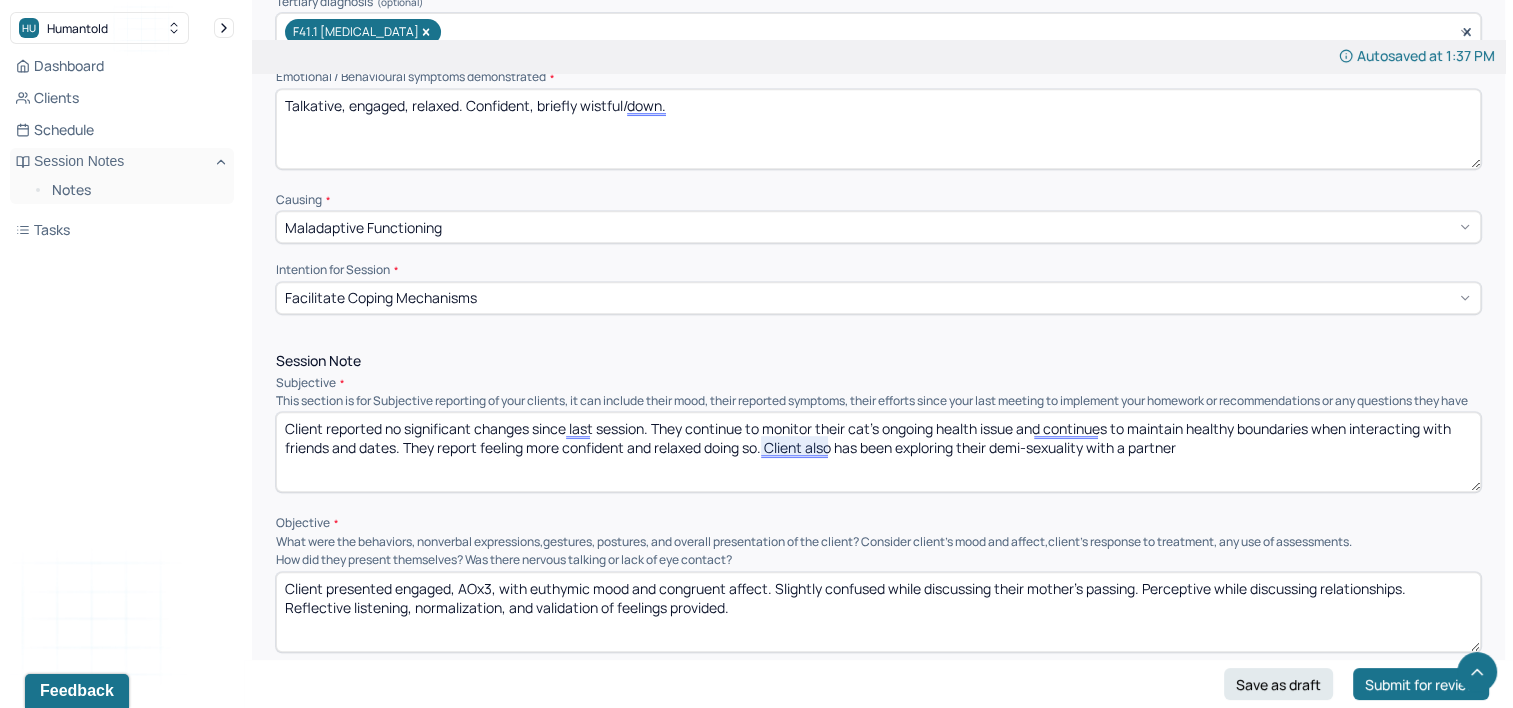 click on "Client reported no significant changes since last session. They continue to monitor their cat's ongoing health issue and continues to maintain healthy boundaries when interacting with friends and dates. They report feeling more confident and relaxed doing so. Client also has been exploring their demi-sexuality with a partner" at bounding box center [878, 452] 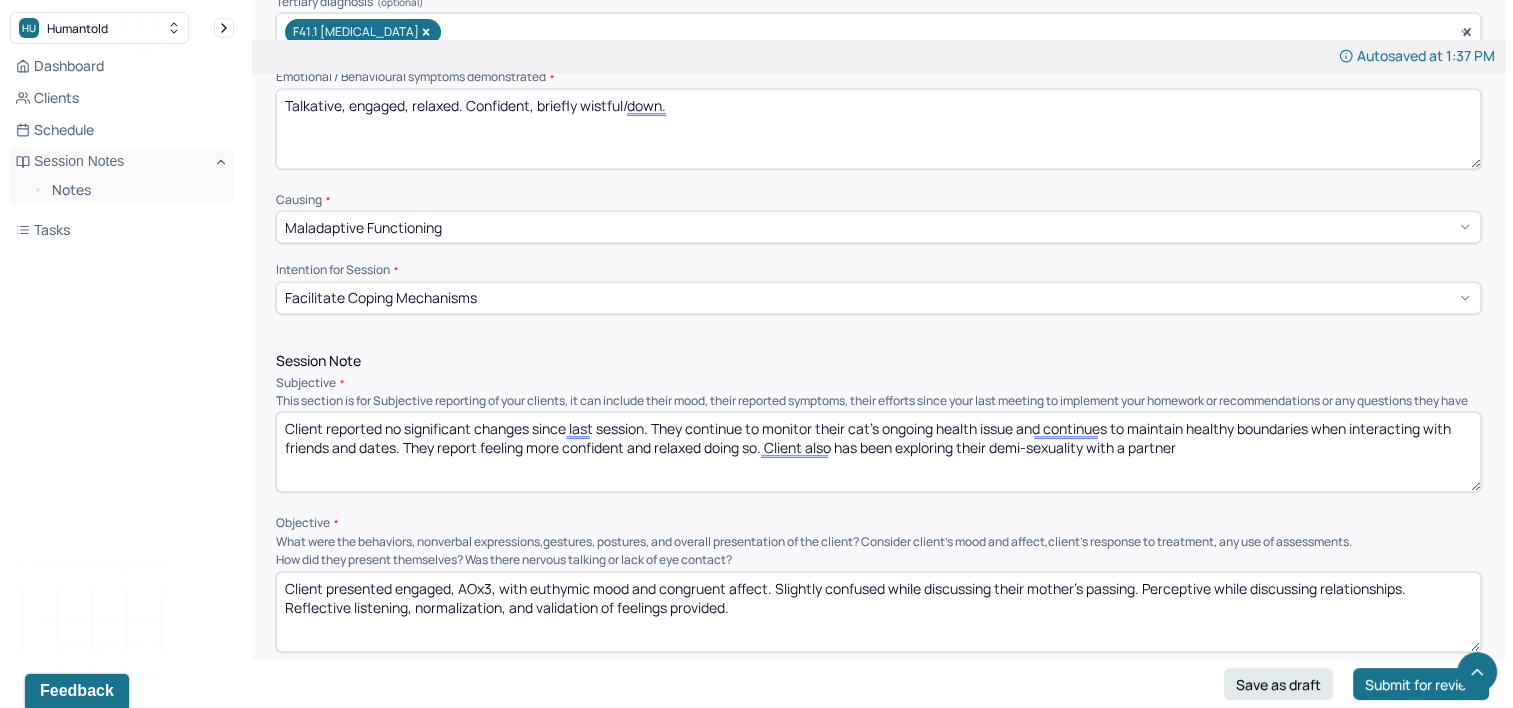 click on "Client reported no significant changes since last session. They continue to monitor their cat's ongoing health issue and continues to maintain healthy boundaries when interacting with friends and dates. They report feeling more confident and relaxed doing so. Client also has been exploring their demi-sexuality with a partner" at bounding box center [878, 452] 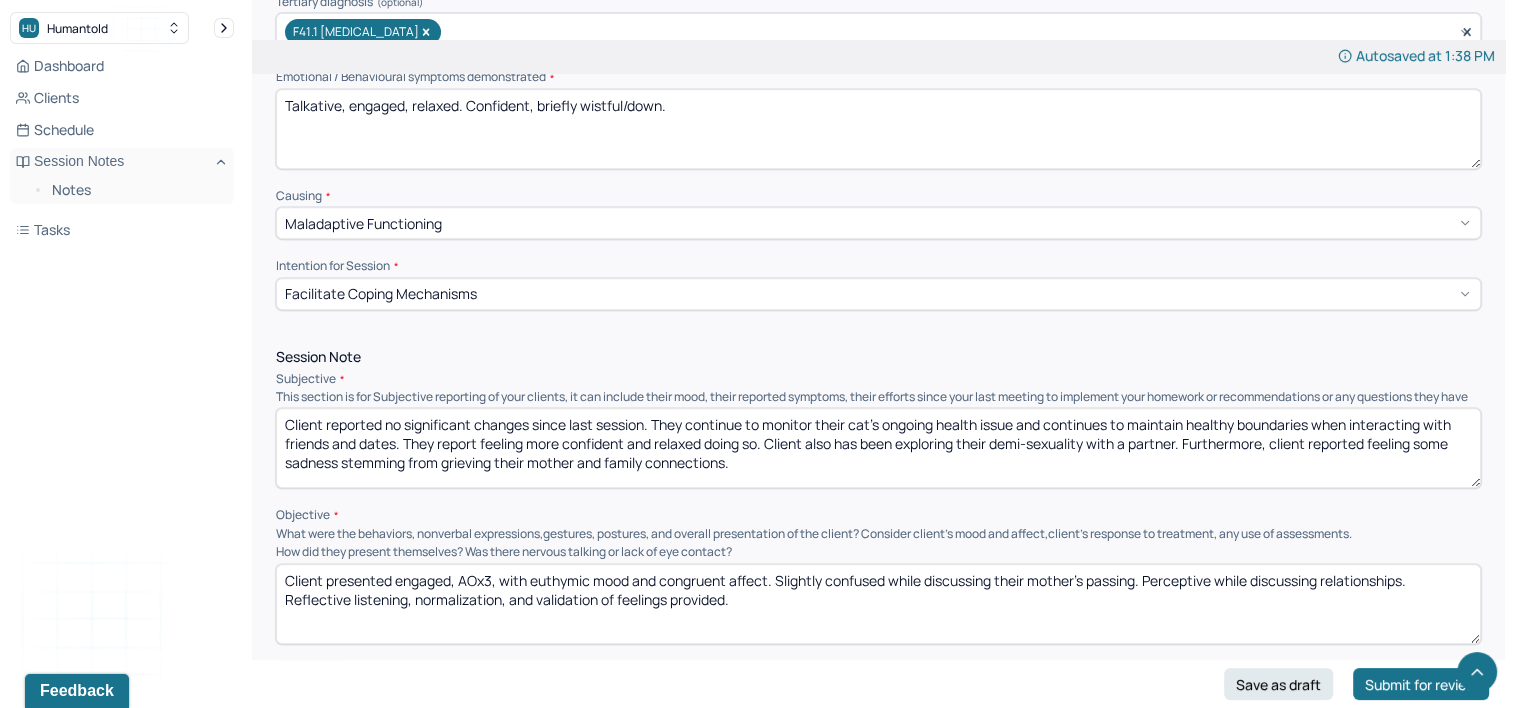 click on "Client reported no significant changes since last session. They continue to monitor their cat's ongoing health issue and continues to maintain healthy boundaries when interacting with friends and dates. They report feeling more confident and relaxed doing so. Client also has been exploring their demi-sexuality with a partner. Furthermore, client reported feeling some sadness stemming from grieving their mother and family connections." at bounding box center (878, 448) 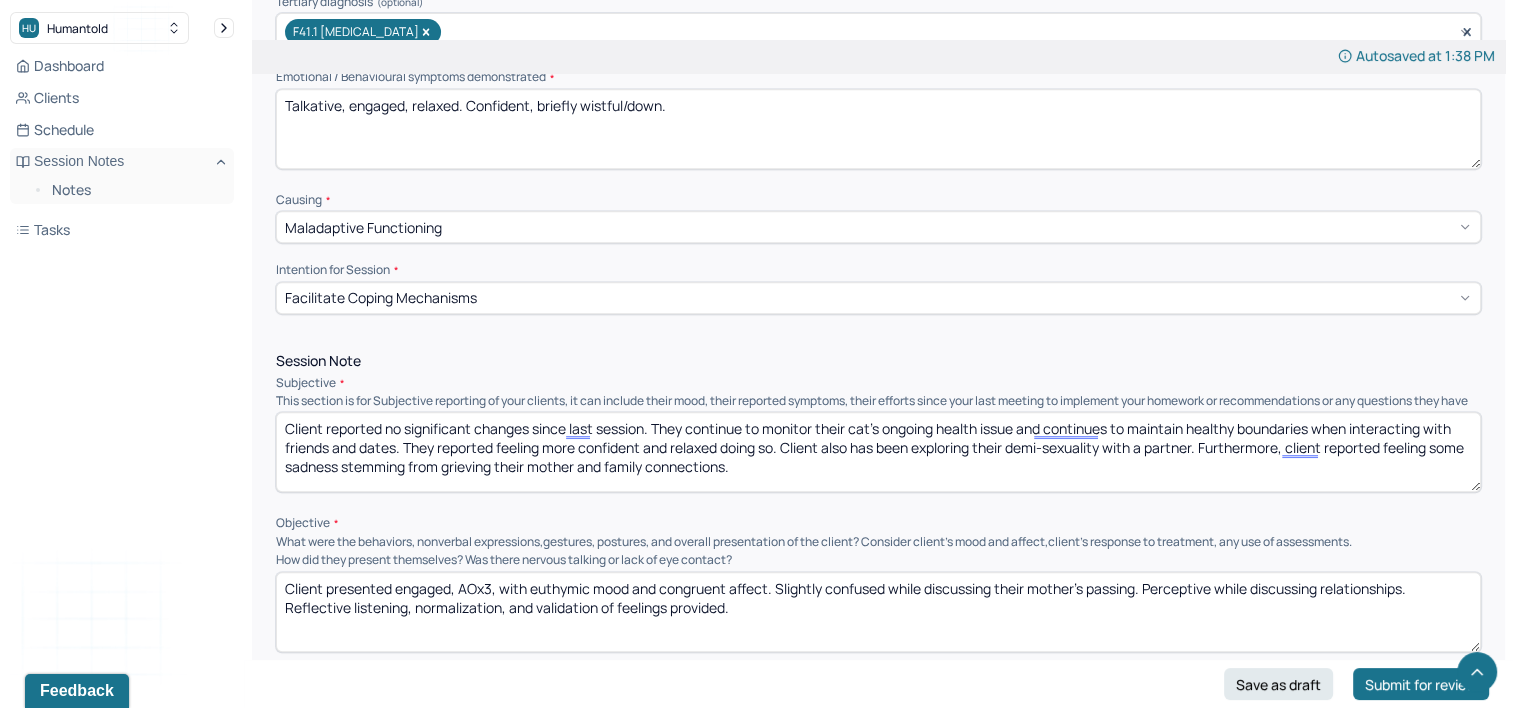 click on "Client reported no significant changes since last session. They continue to monitor their cat's ongoing health issue and continues to maintain healthy boundaries when interacting with friends and dates. They reported feeling more confident and relaxed doing so. Client also has been exploring their demi-sexuality with a partner. Furthermore, client reported feeling some sadness stemming from grieving their mother and family connections." at bounding box center (878, 452) 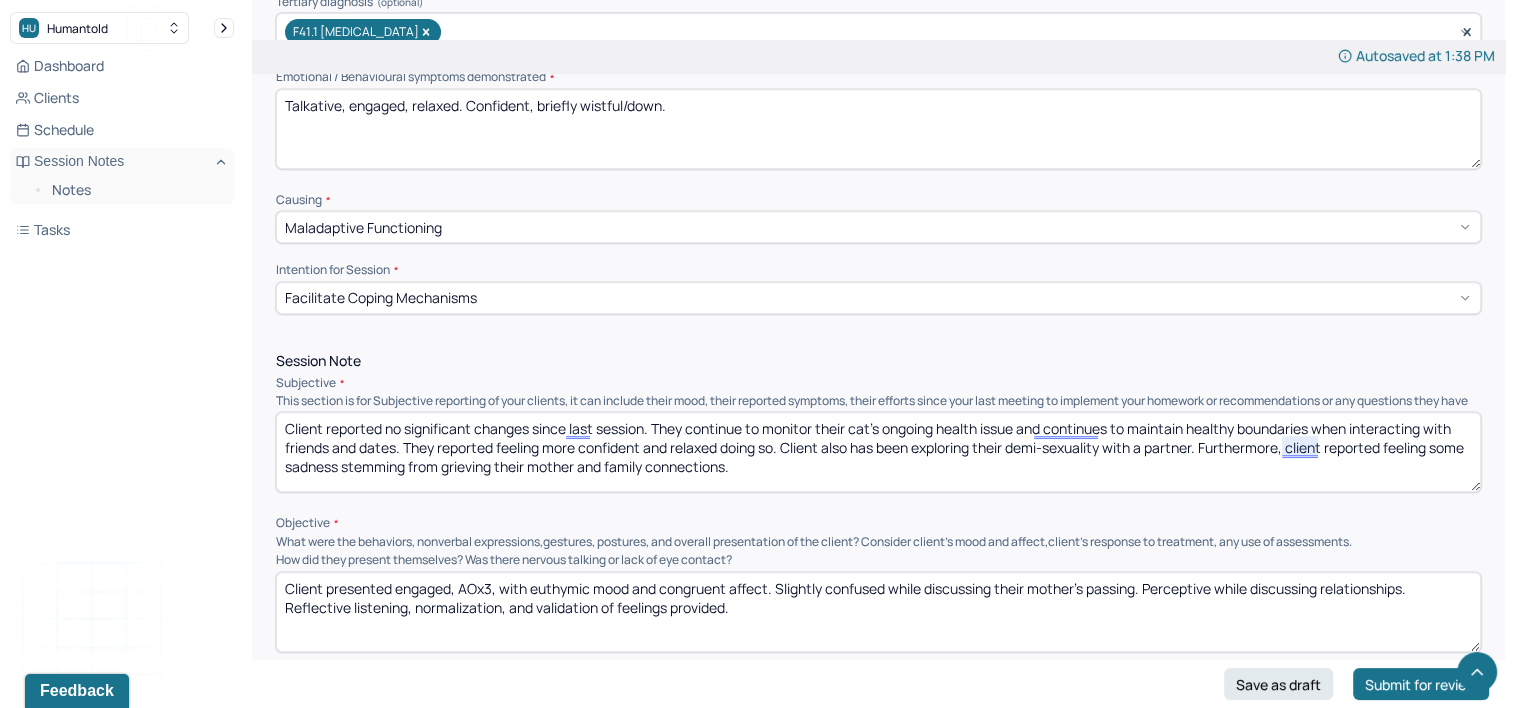 click on "Client reported no significant changes since last session. They continue to monitor their cat's ongoing health issue and continues to maintain healthy boundaries when interacting with friends and dates. They reported feeling more confident and relaxed doing so. Client also has been exploring their demi-sexuality with a partner. Furthermore, client reported feeling some sadness stemming from grieving their mother and family connections." at bounding box center (878, 452) 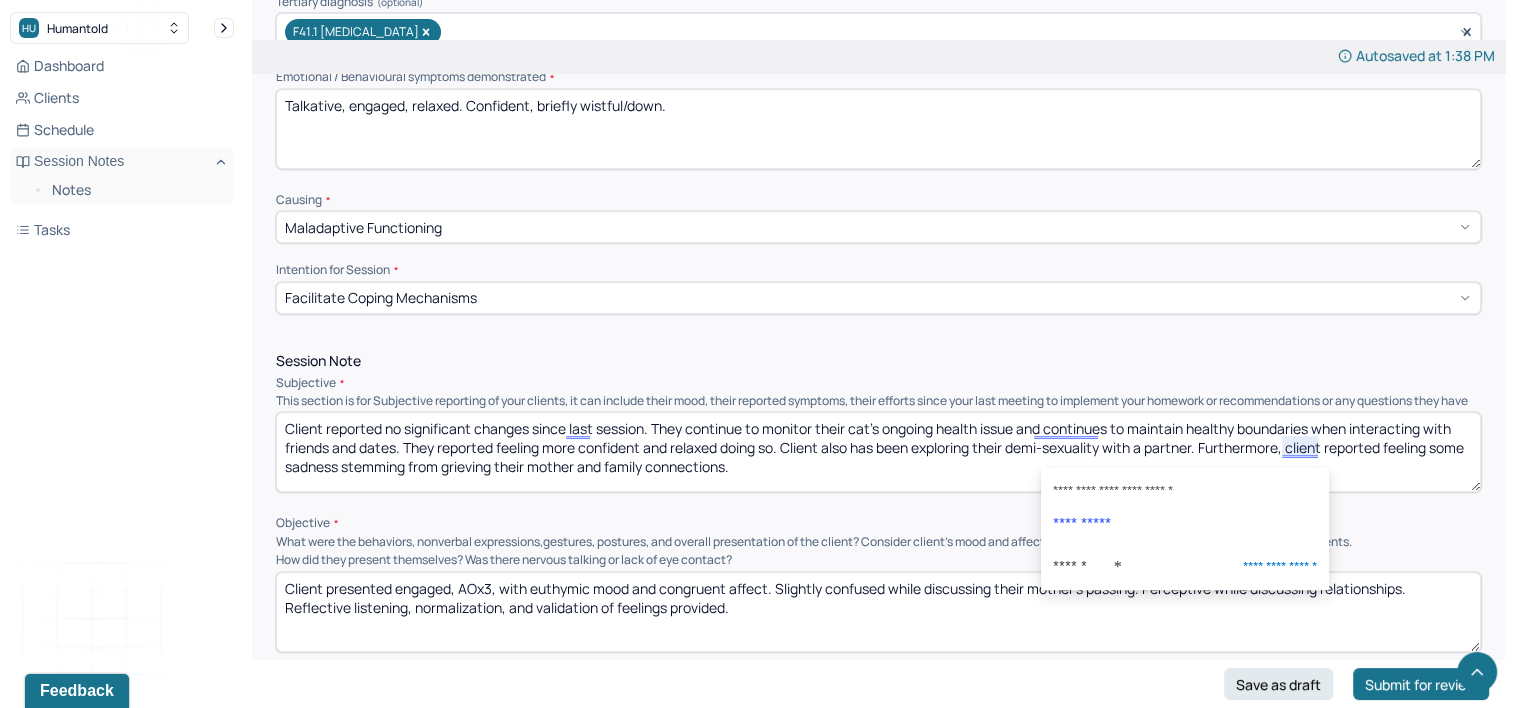 click on "Client reported no significant changes since last session. They continue to monitor their cat's ongoing health issue and continues to maintain healthy boundaries when interacting with friends and dates. They reported feeling more confident and relaxed doing so. Client also has been exploring their demi-sexuality with a partner. Furthermore, client reported feeling some sadness stemming from grieving their mother and family connections." at bounding box center [878, 452] 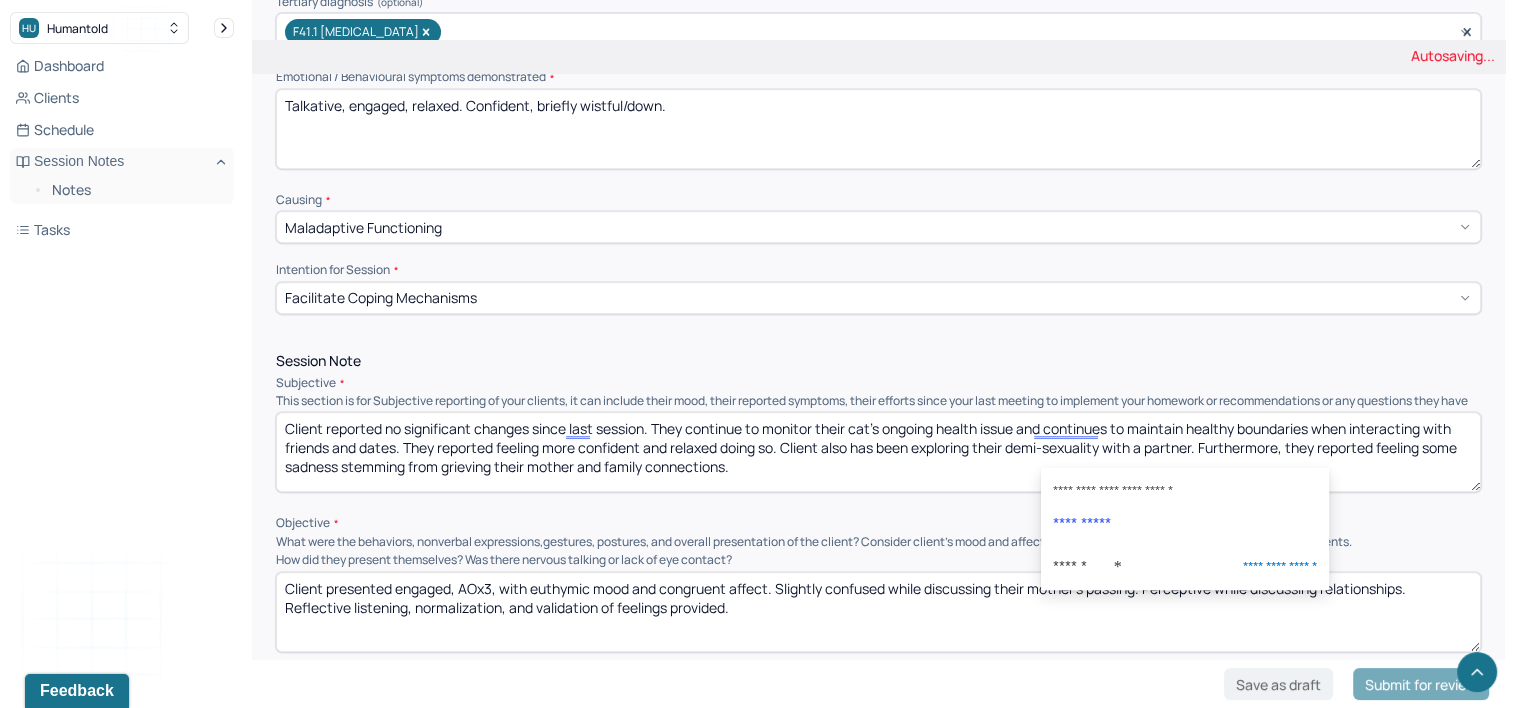 click on "Client reported no significant changes since last session. They continue to monitor their cat's ongoing health issue and continues to maintain healthy boundaries when interacting with friends and dates. They reported feeling more confident and relaxed doing so. Client also has been exploring their demi-sexuality with a partner. Furthermore, client reported feeling some sadness stemming from grieving their mother and family connections." at bounding box center (878, 452) 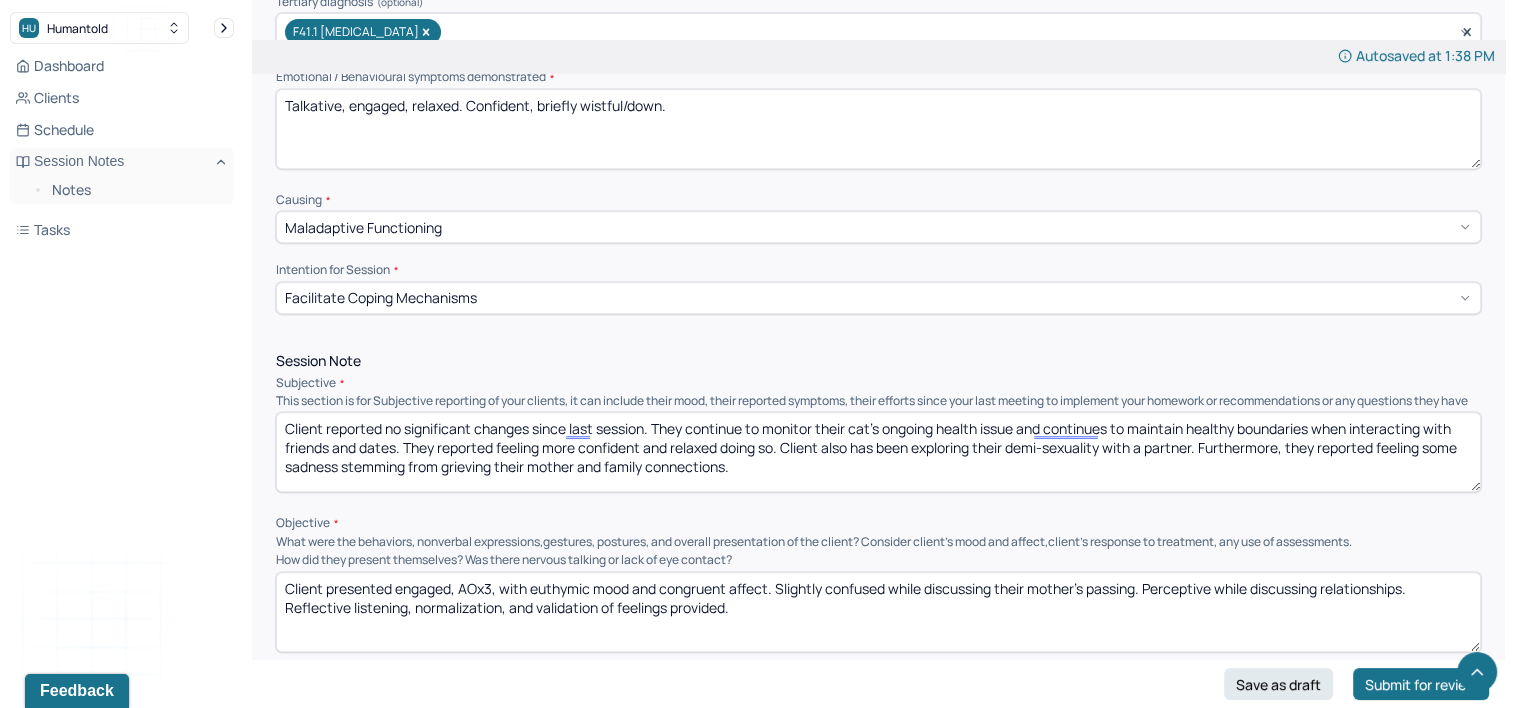 click on "Client reported no significant changes since last session. They continue to monitor their cat's ongoing health issue and continues to maintain healthy boundaries when interacting with friends and dates. They reported feeling more confident and relaxed doing so. Client also has been exploring their demi-sexuality with a partner. Furthermore, they reported feeling some sadness stemming from grieving their mother and family connections." at bounding box center [878, 452] 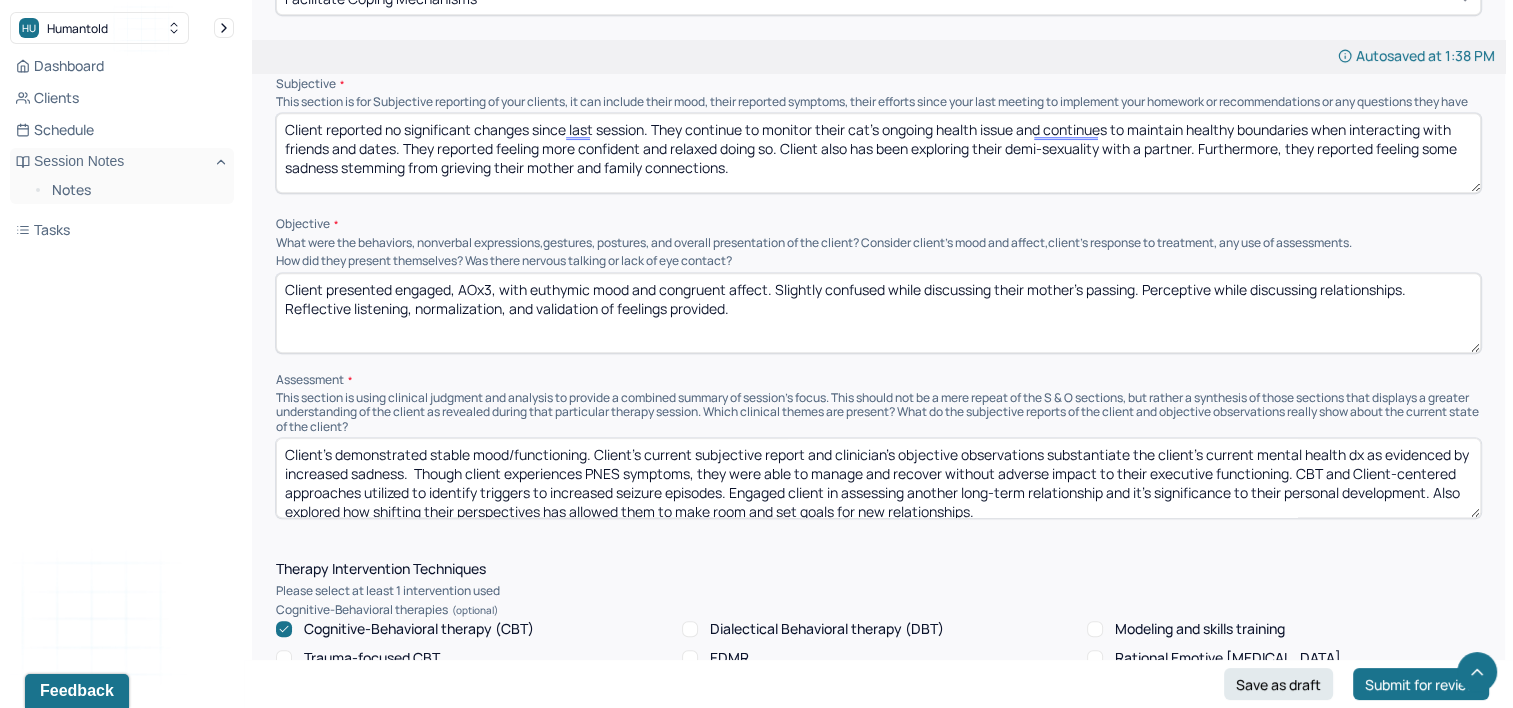 scroll, scrollTop: 1200, scrollLeft: 0, axis: vertical 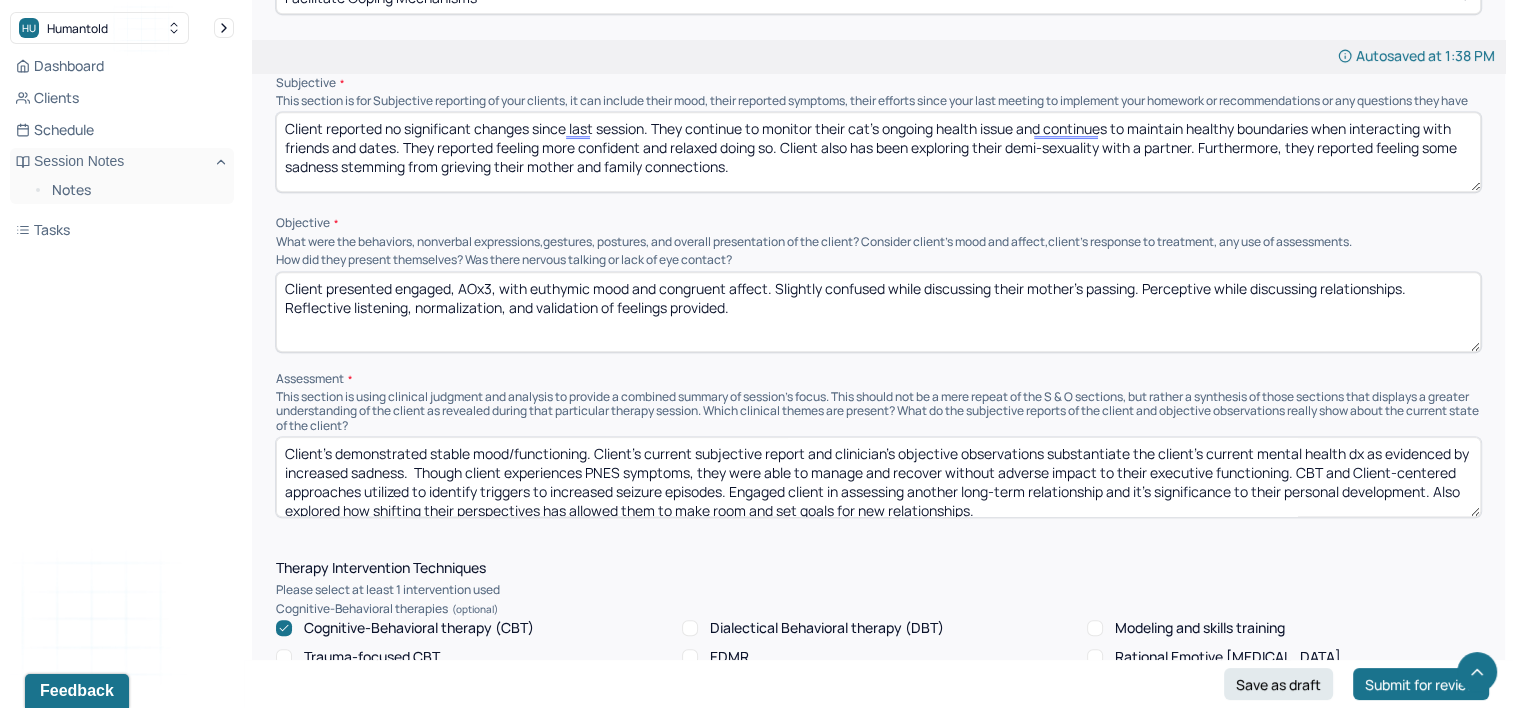 type on "Client reported no significant changes since last session. They continue to monitor their cat's ongoing health issue and continues to maintain healthy boundaries when interacting with friends and dates. They reported feeling more confident and relaxed doing so. Client also has been exploring their demi-sexuality with a partner. Furthermore, they reported feeling some sadness stemming from grieving their mother and family connections." 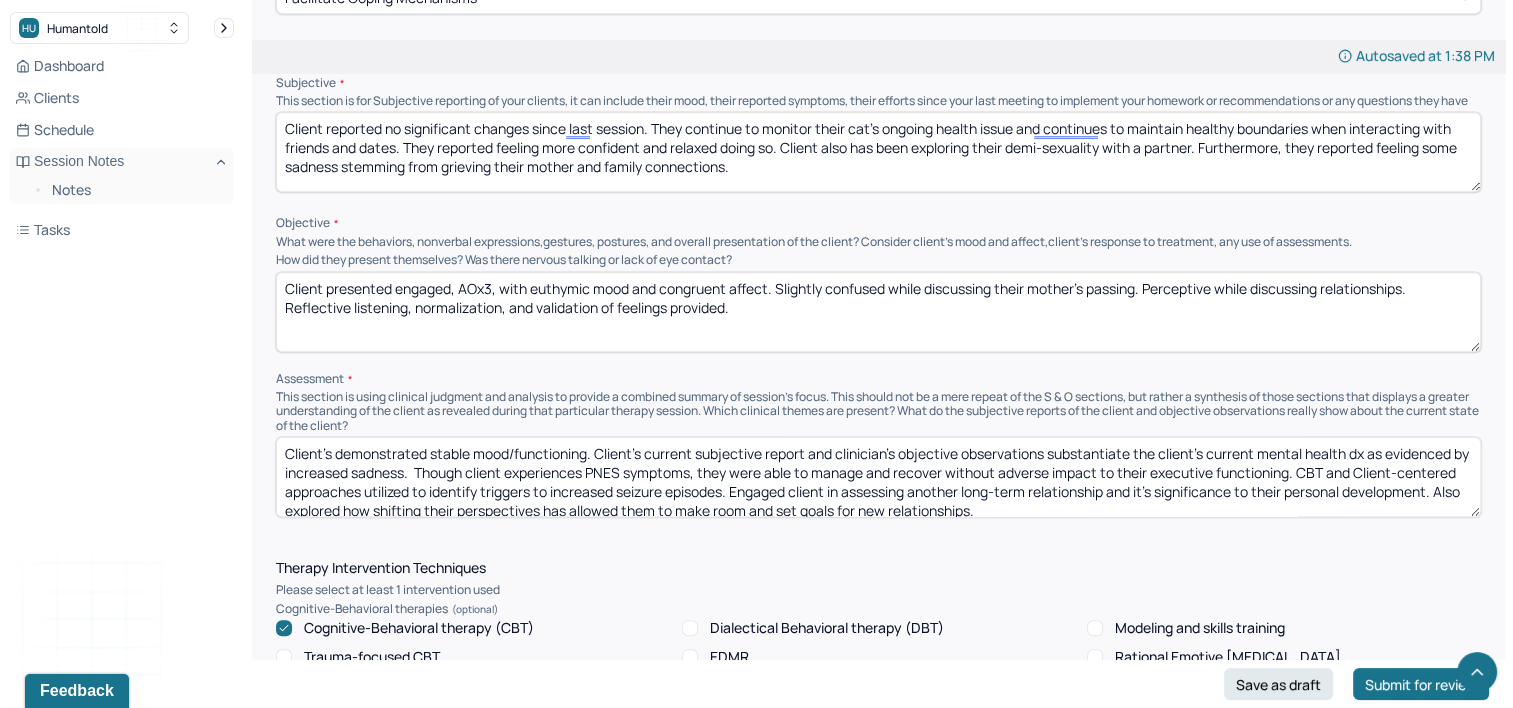 drag, startPoint x: 780, startPoint y: 326, endPoint x: 535, endPoint y: 303, distance: 246.07722 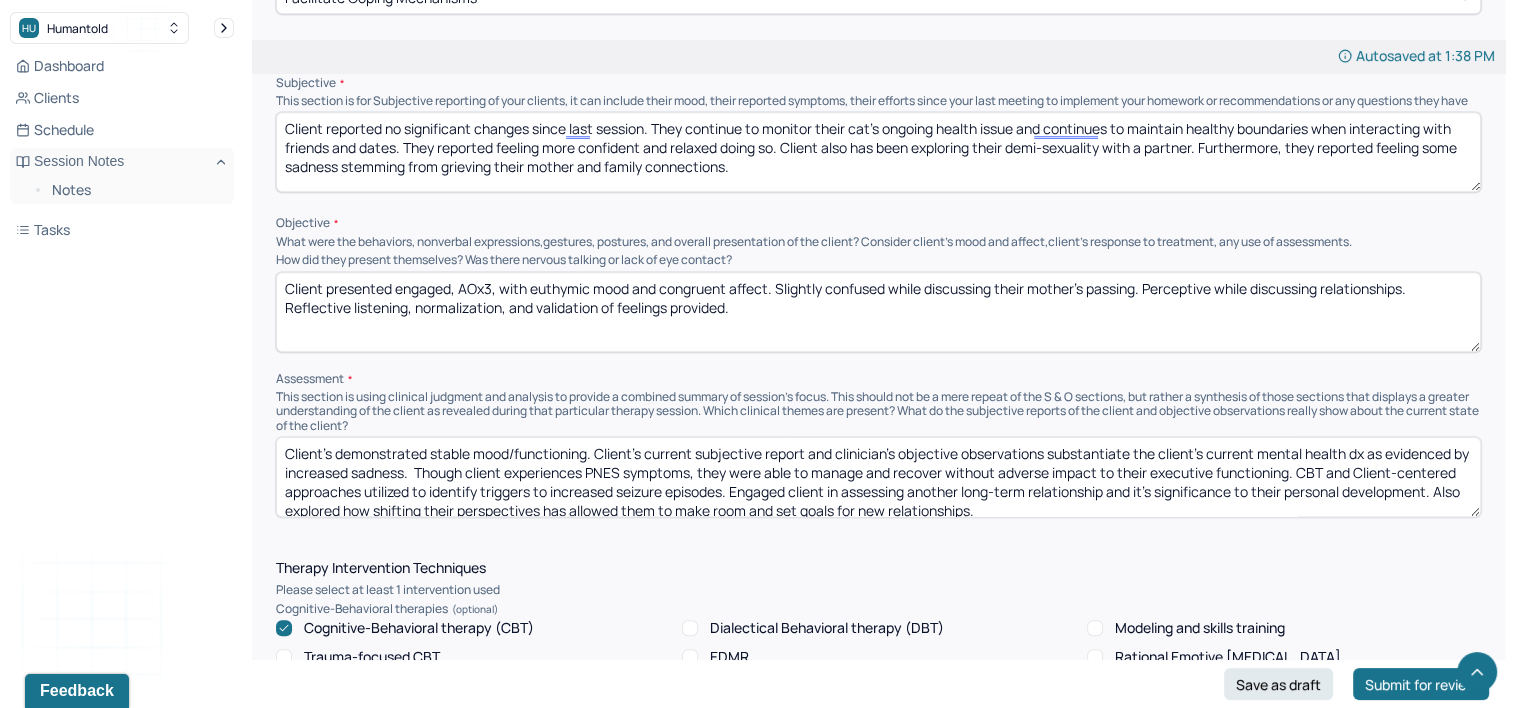 click on "Client presented engaged, AOx3, with euthymic mood and congruent affect. Slightly confused while discussing their mother's passing. Perceptive while discussing relationships. Reflective listening, normalization, and validation of feelings provided." at bounding box center [878, 312] 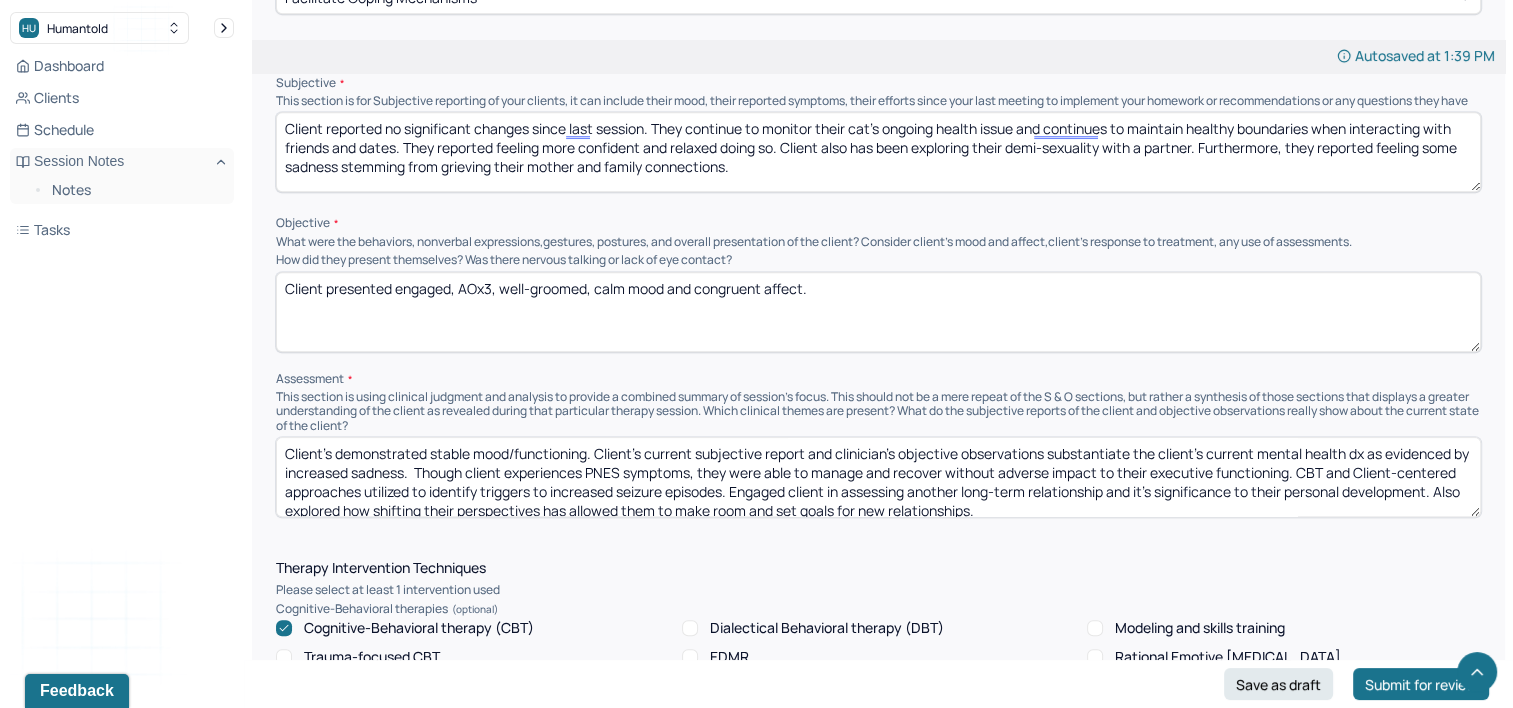 click on "Client presented engaged, AOx3, well-groomed, calm mood and congruent affect." at bounding box center (878, 312) 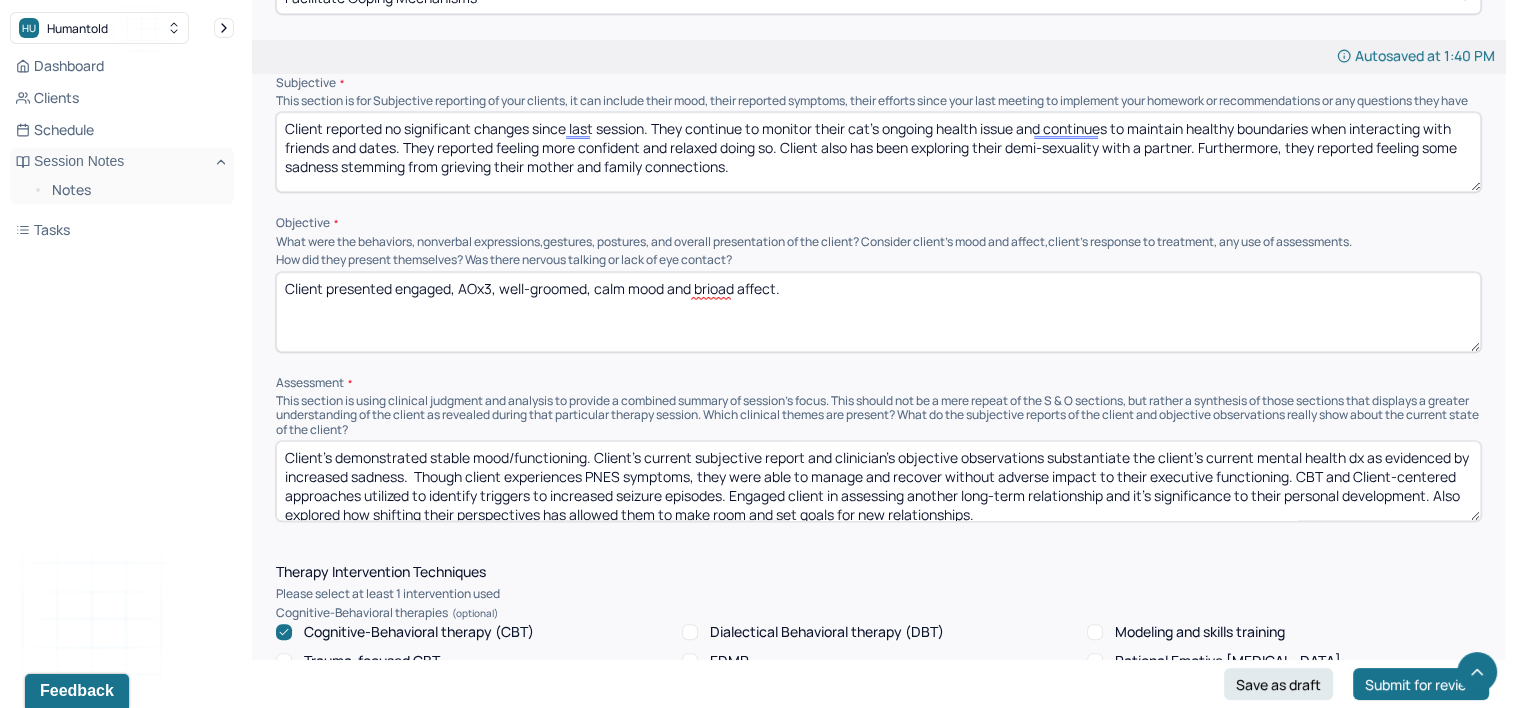 click on "Client presented engaged, AOx3, well-groomed, calm mood and brioad affect." at bounding box center (878, 312) 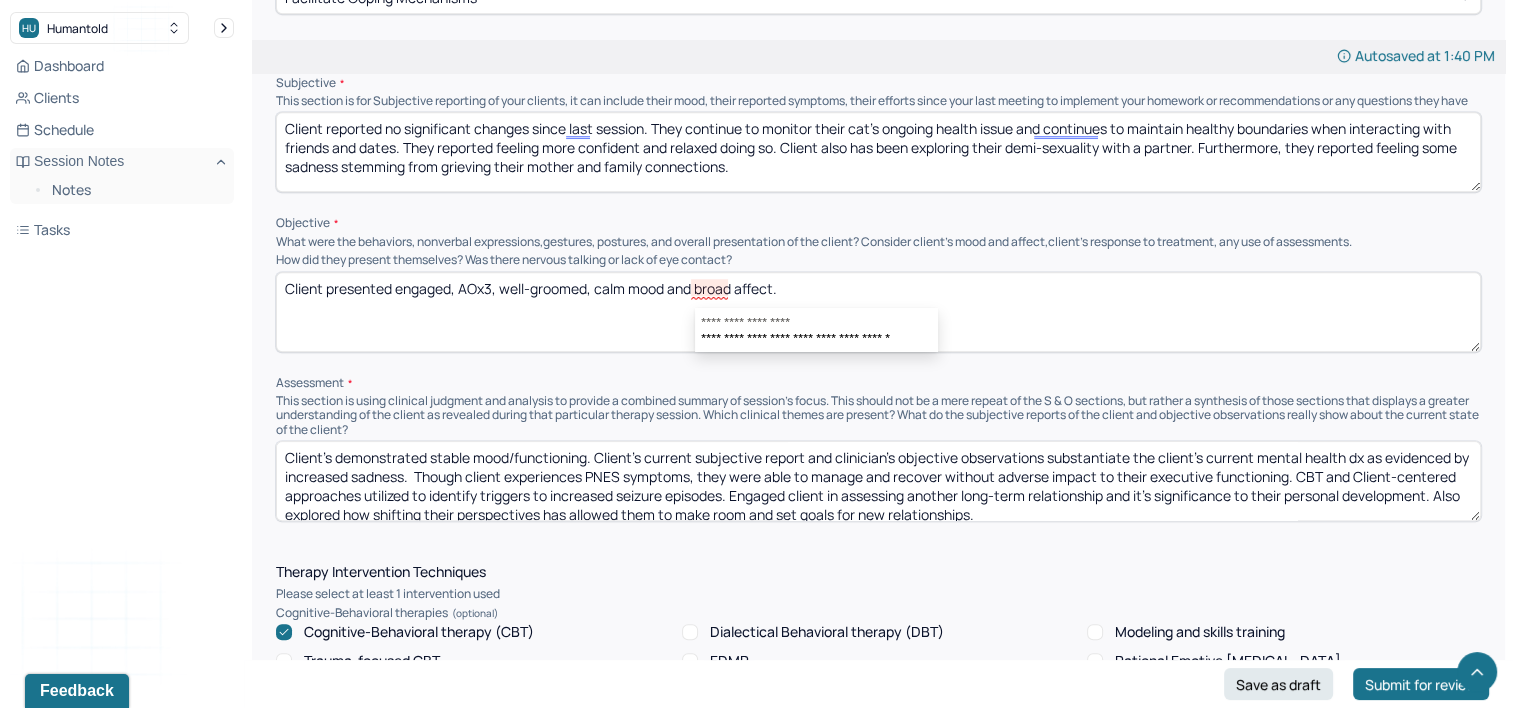 click on "Client presented engaged, AOx3, well-groomed, calm mood and brioad affect." at bounding box center (878, 312) 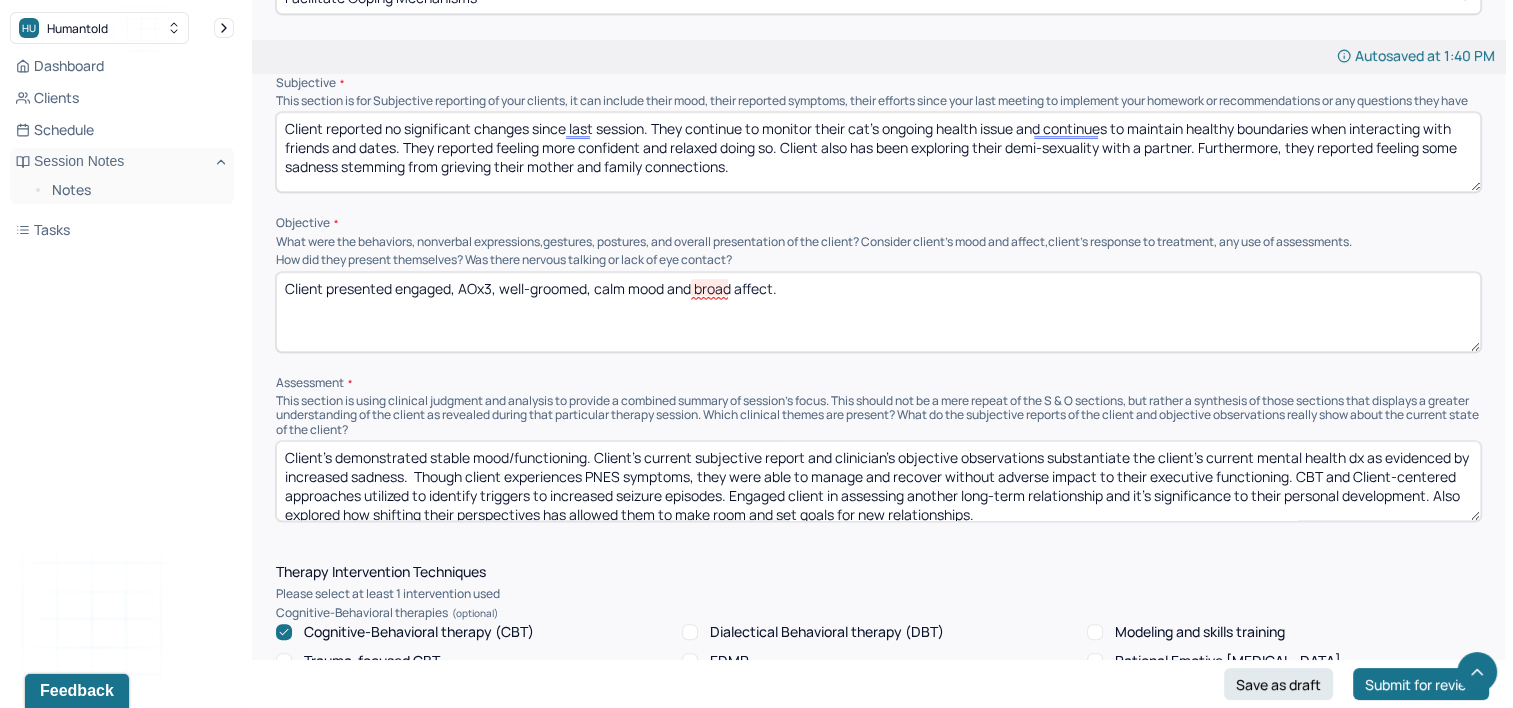 click on "Client presented engaged, AOx3, well-groomed, calm mood and broad affect." at bounding box center (878, 312) 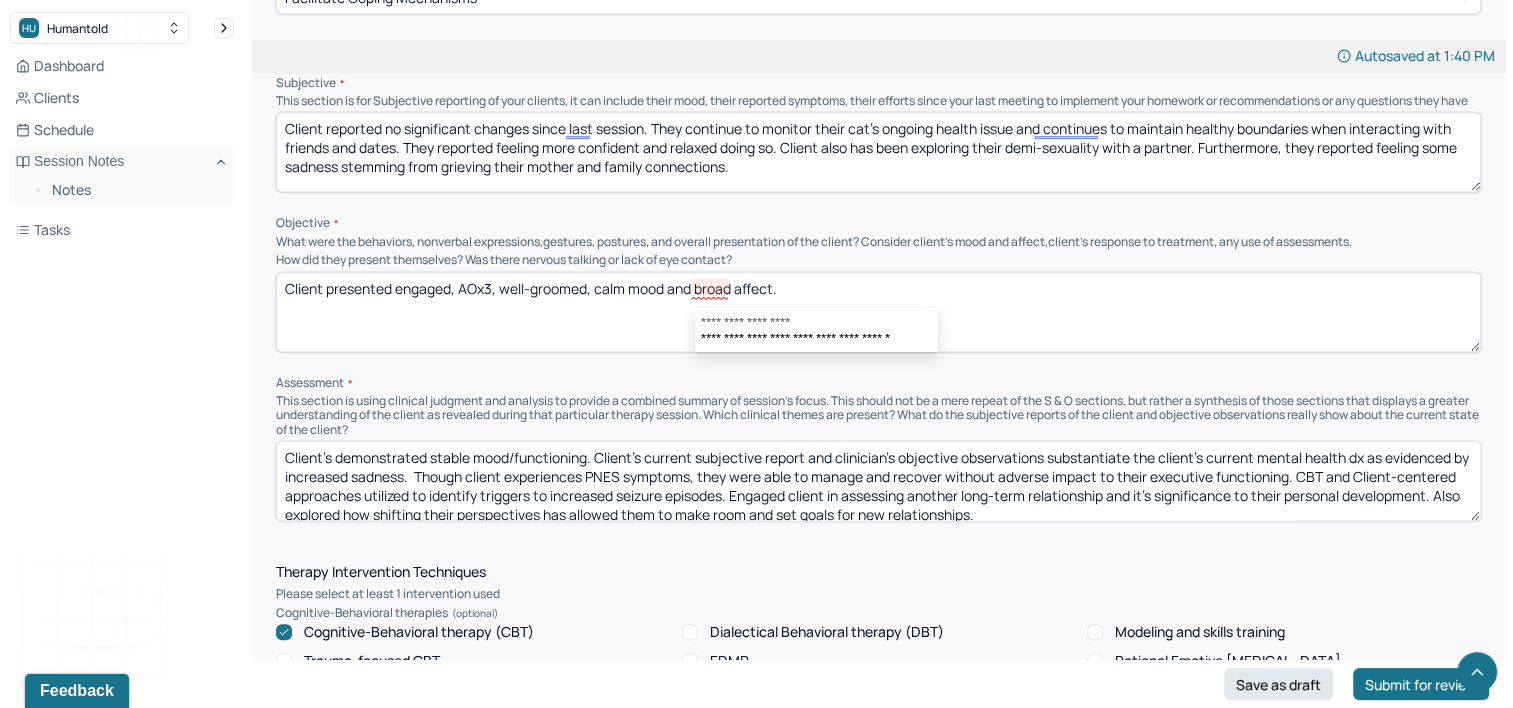click on "Client presented engaged, AOx3, well-groomed, calm mood and broad affect." at bounding box center [878, 312] 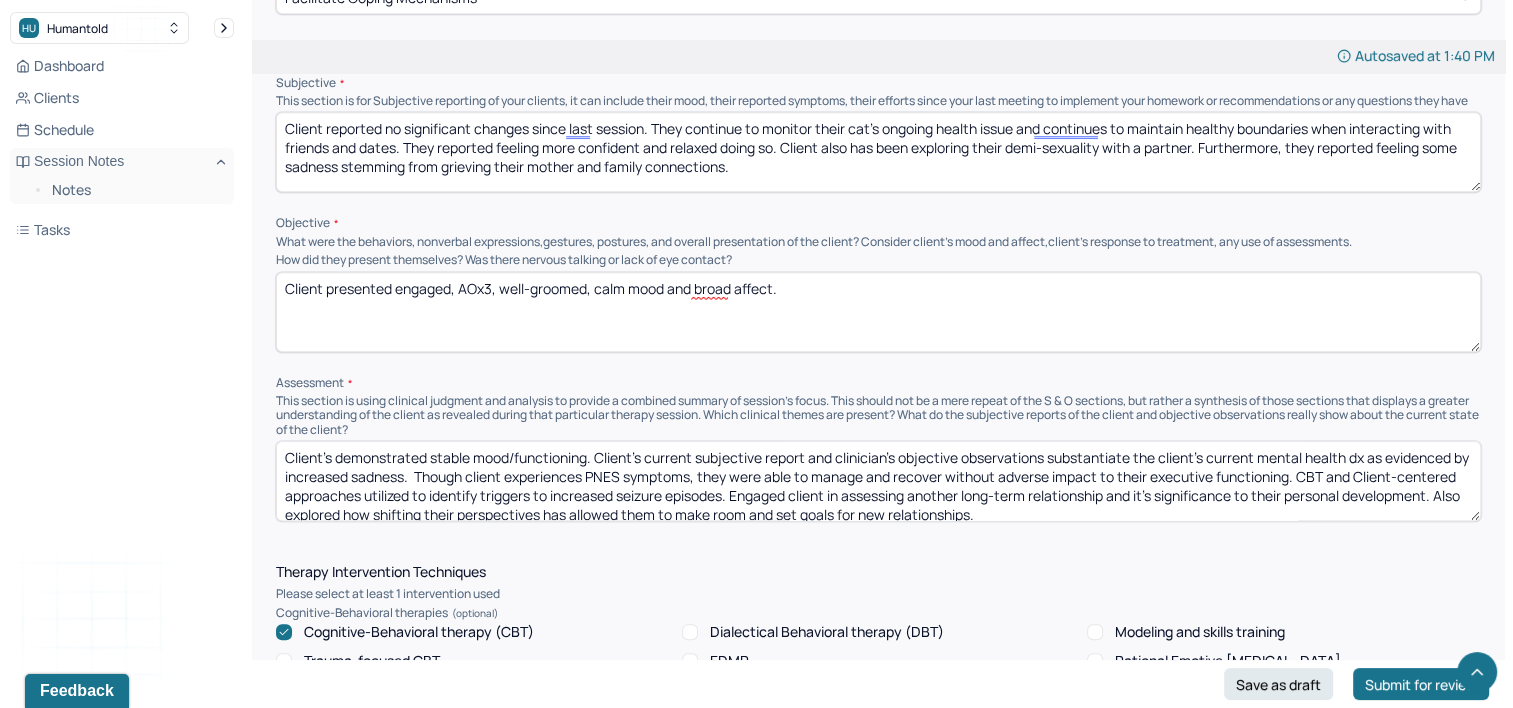 click on "Client presented engaged, AOx3, well-groomed, calm mood and broad affect." at bounding box center [878, 312] 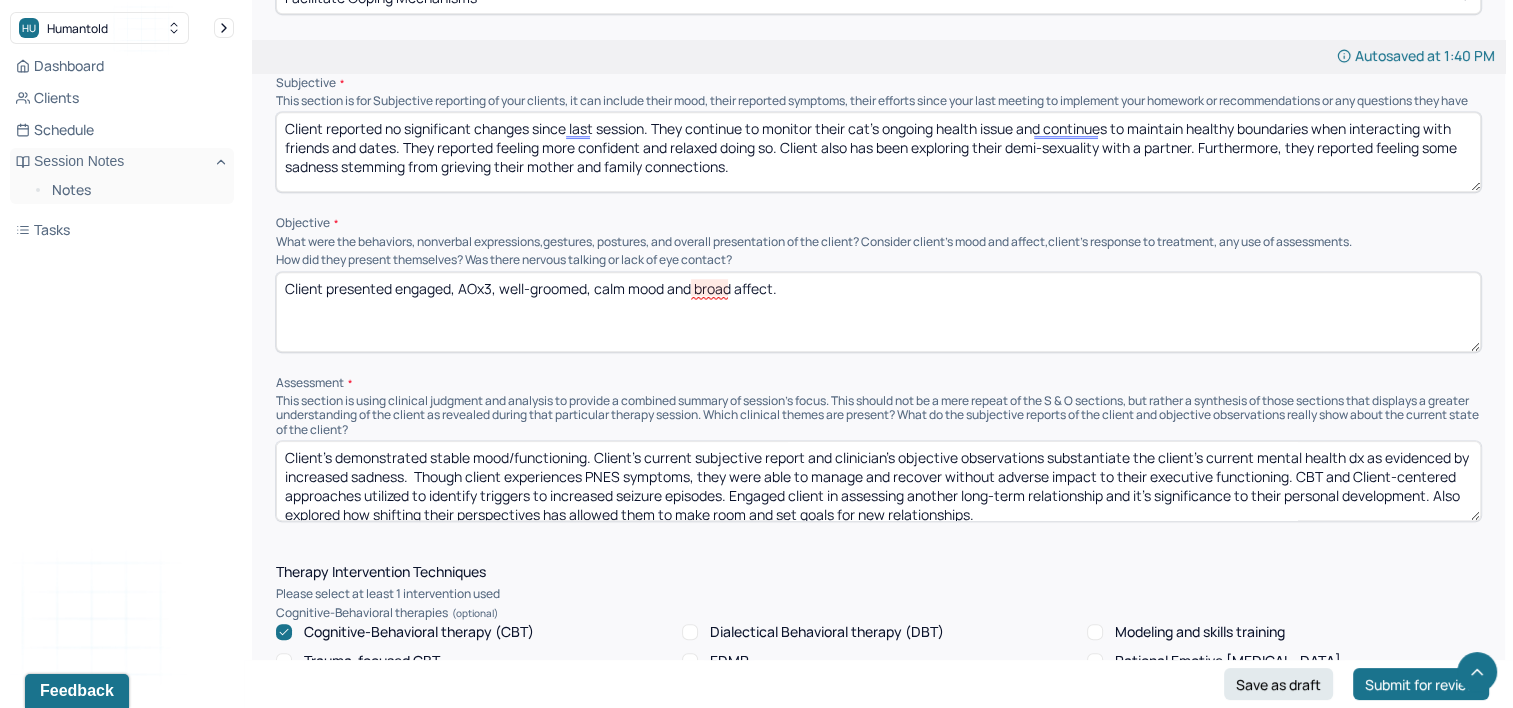 click on "Client presented engaged, AOx3, well-groomed, calm mood and broad affect." at bounding box center [878, 312] 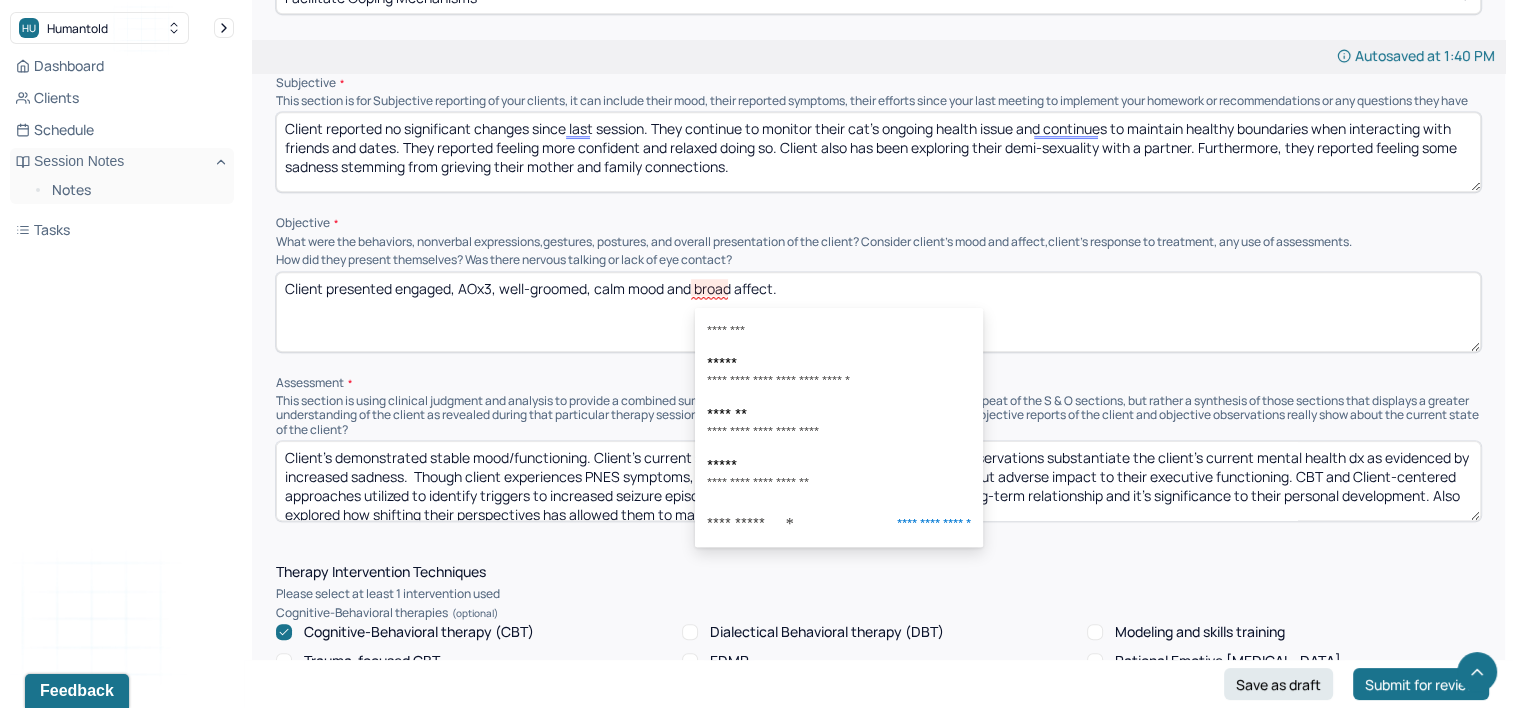 click on "Client presented engaged, AOx3, well-groomed, calm mood and broad affect." at bounding box center (878, 312) 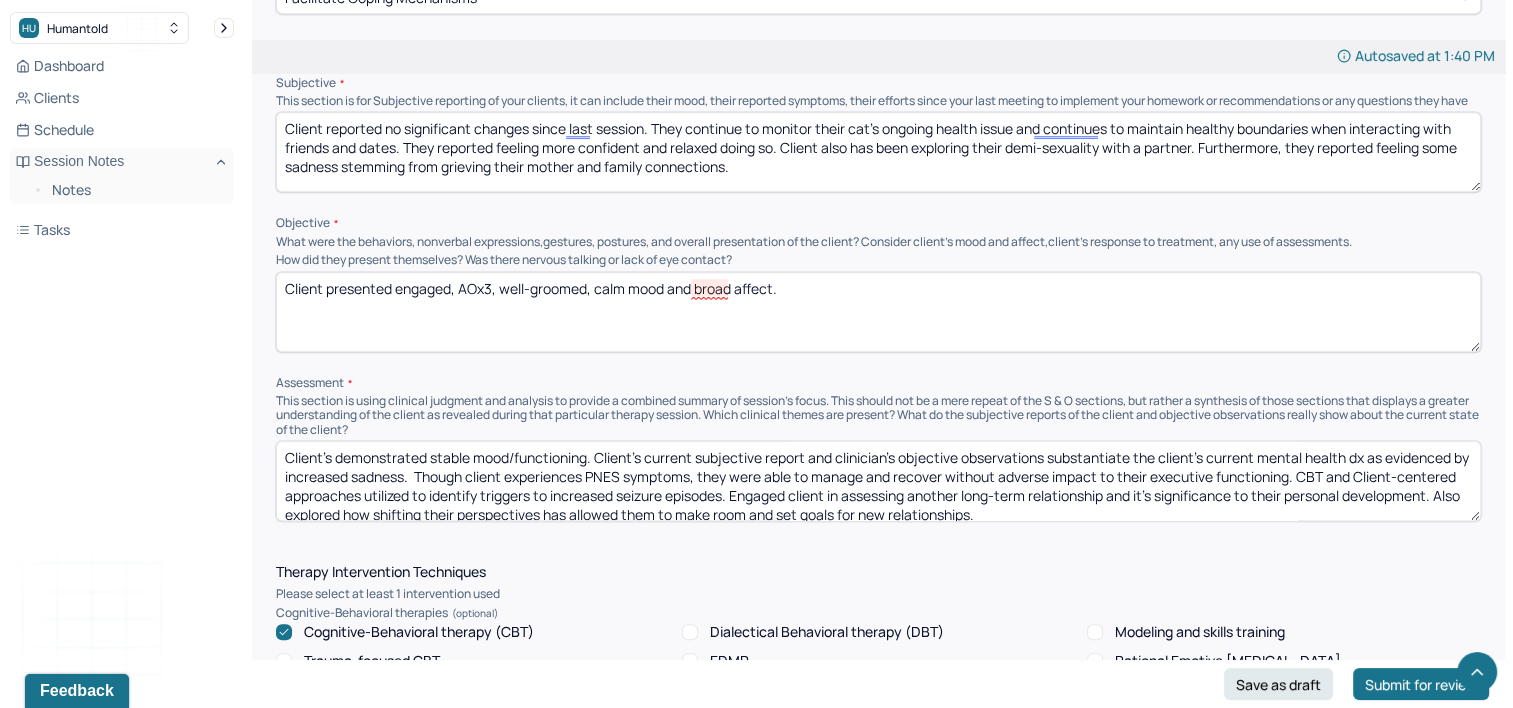 click on "Client presented engaged, AOx3, well-groomed, calm mood and broad affect." at bounding box center [878, 312] 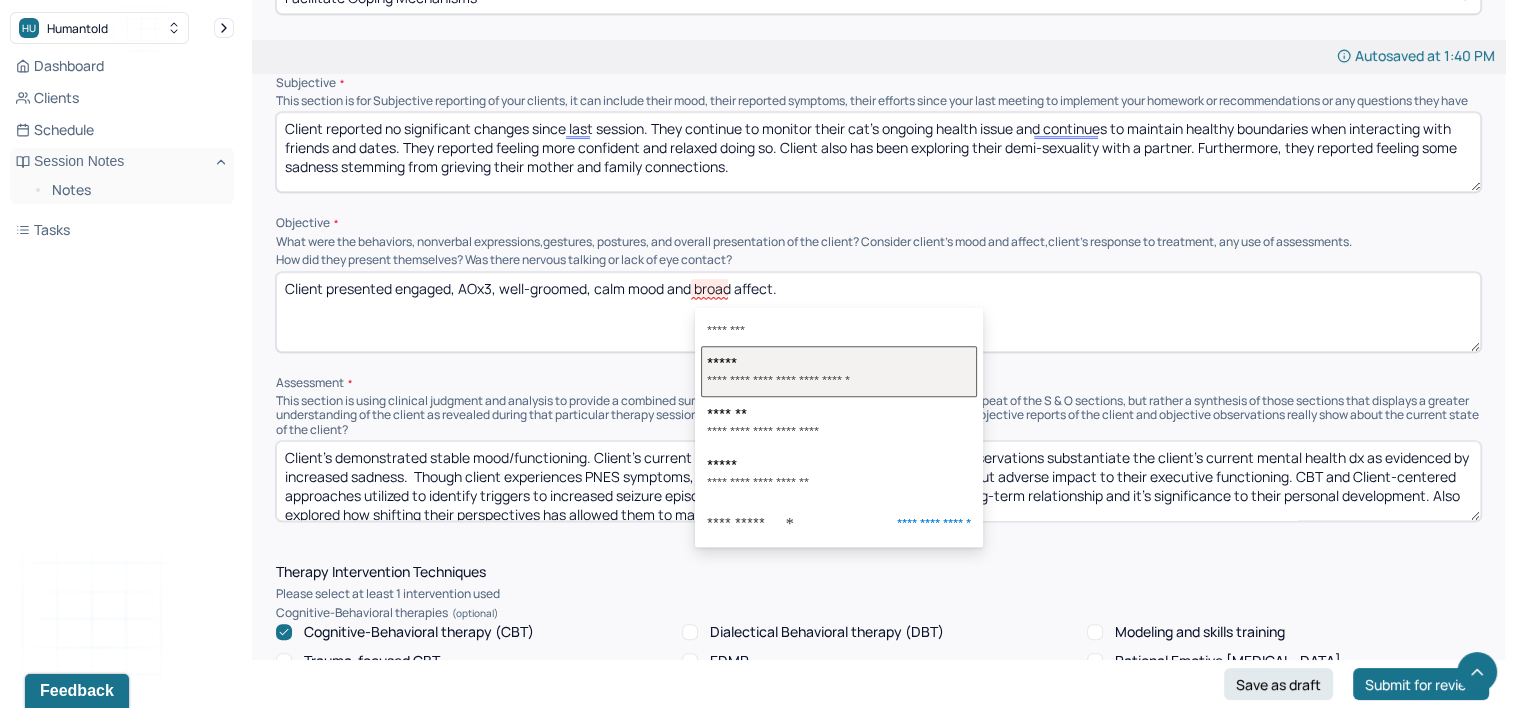 click on "*****" at bounding box center [722, 362] 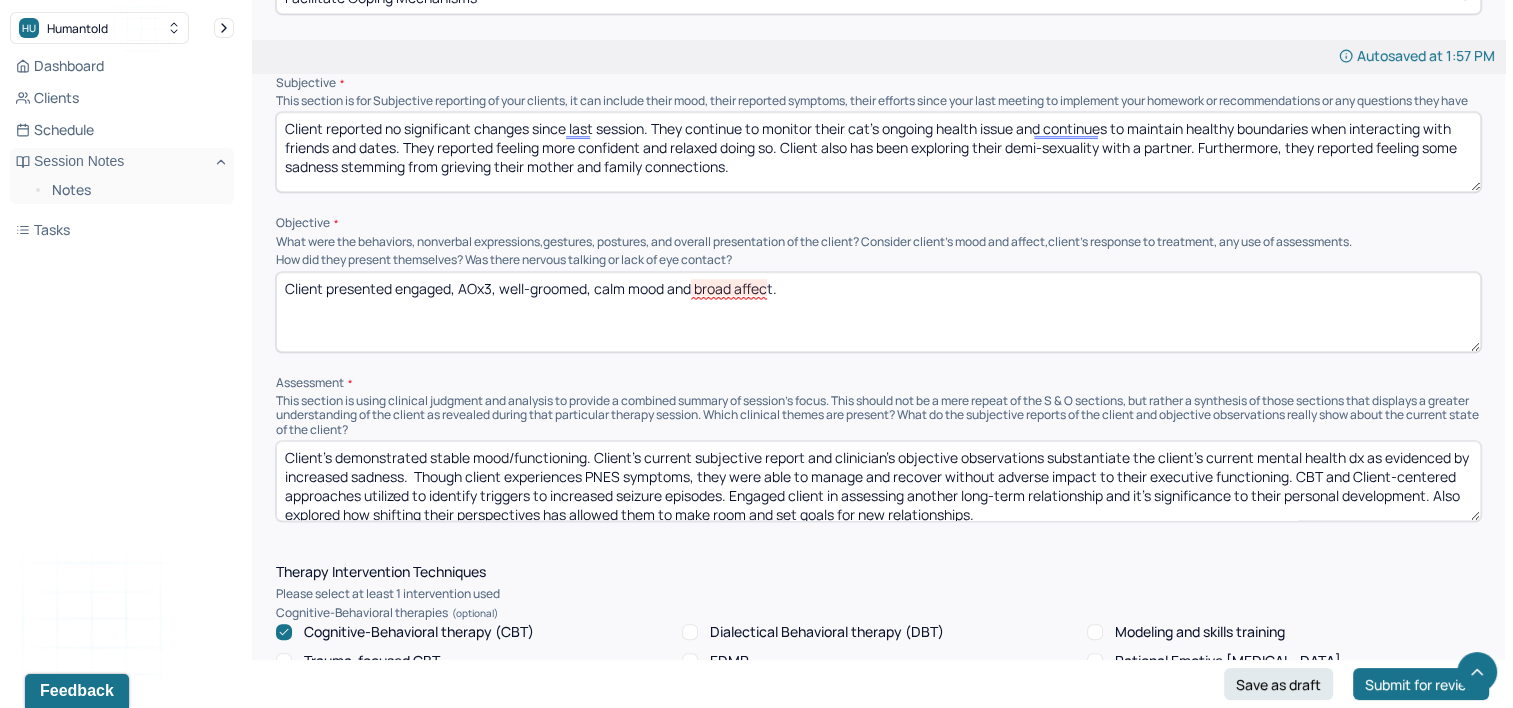drag, startPoint x: 792, startPoint y: 306, endPoint x: 693, endPoint y: 300, distance: 99.18165 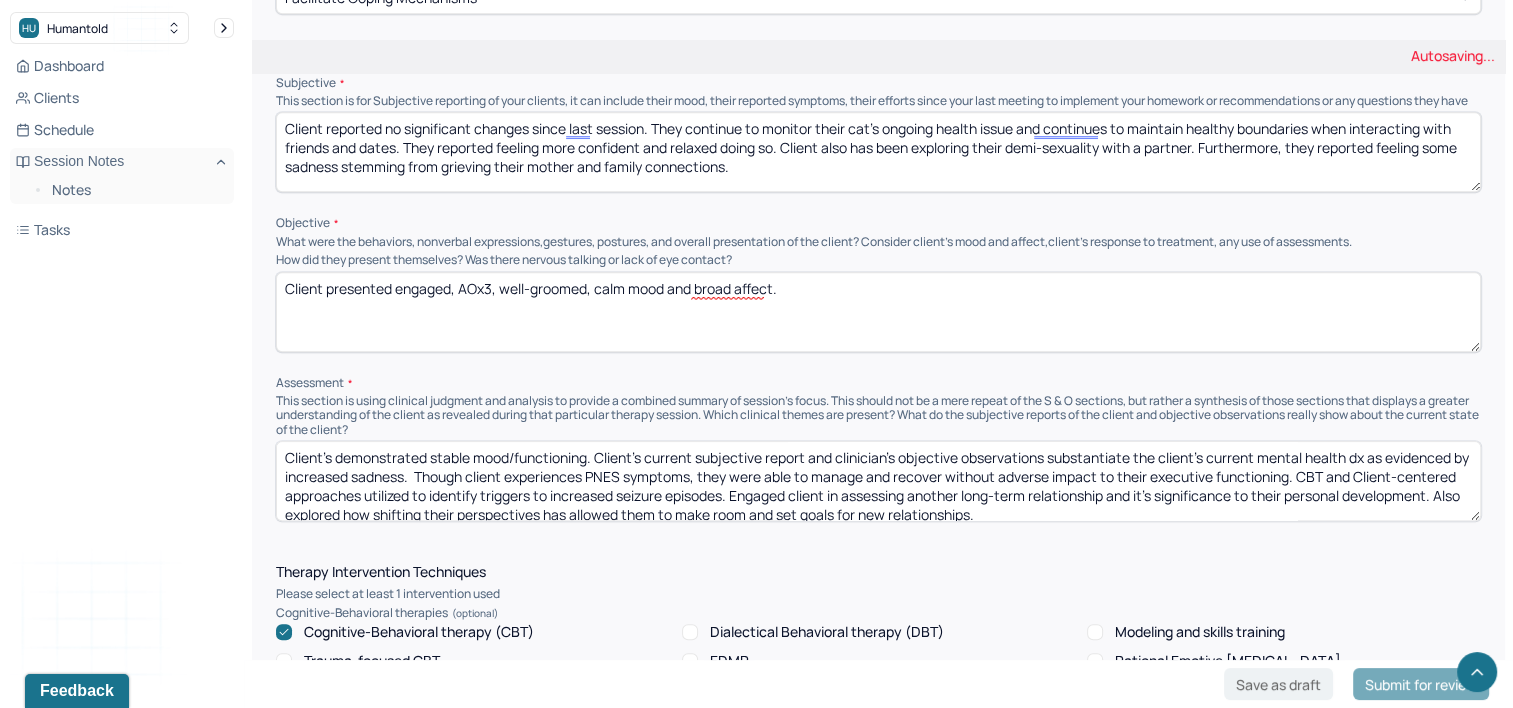 click on "Client presented engaged, AOx3, well-groomed, calm mood and broad affect" at bounding box center [878, 312] 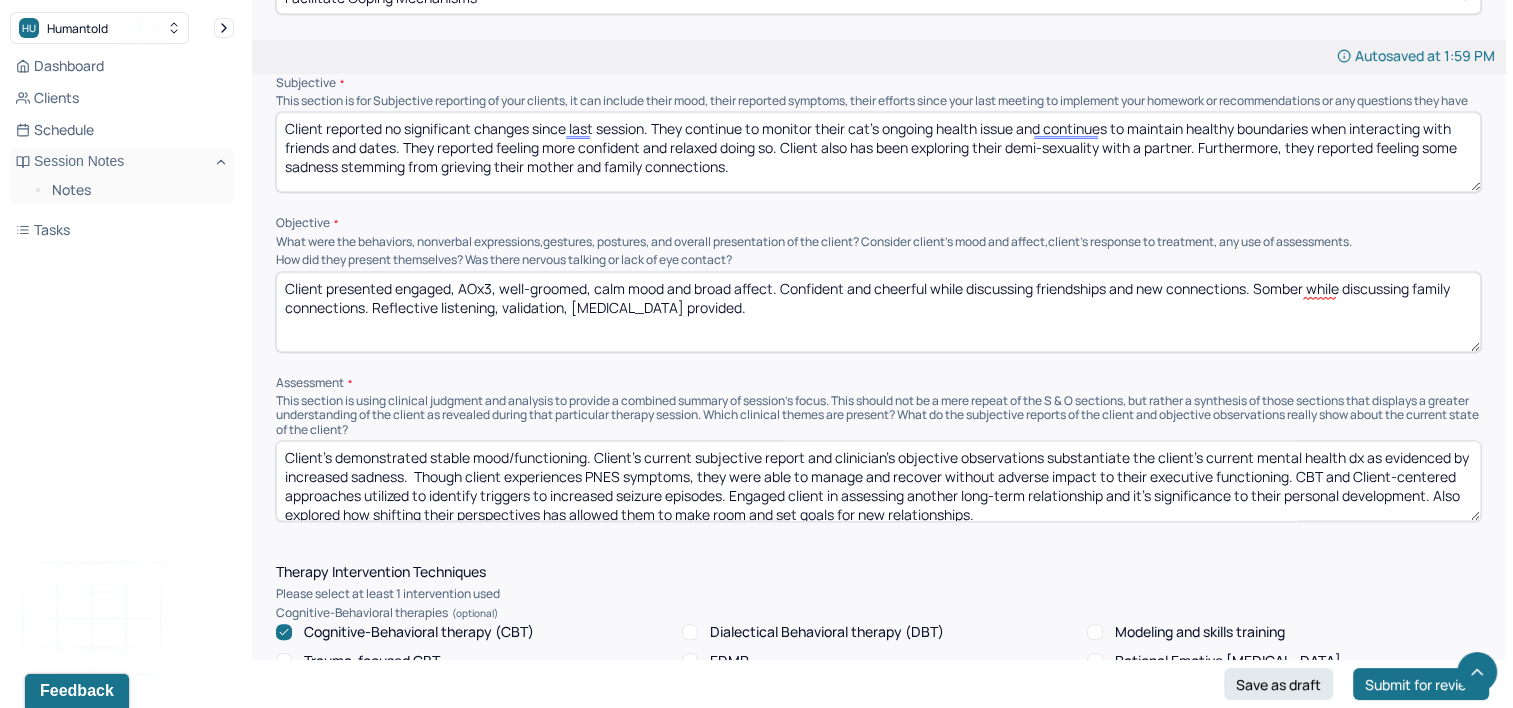 type on "Client presented engaged, AOx3, well-groomed, calm mood and broad affect. Confident and cheerful while discussing friendships and new connections. Somber while discussing family connections. Reflective listening, validation, [MEDICAL_DATA] provided." 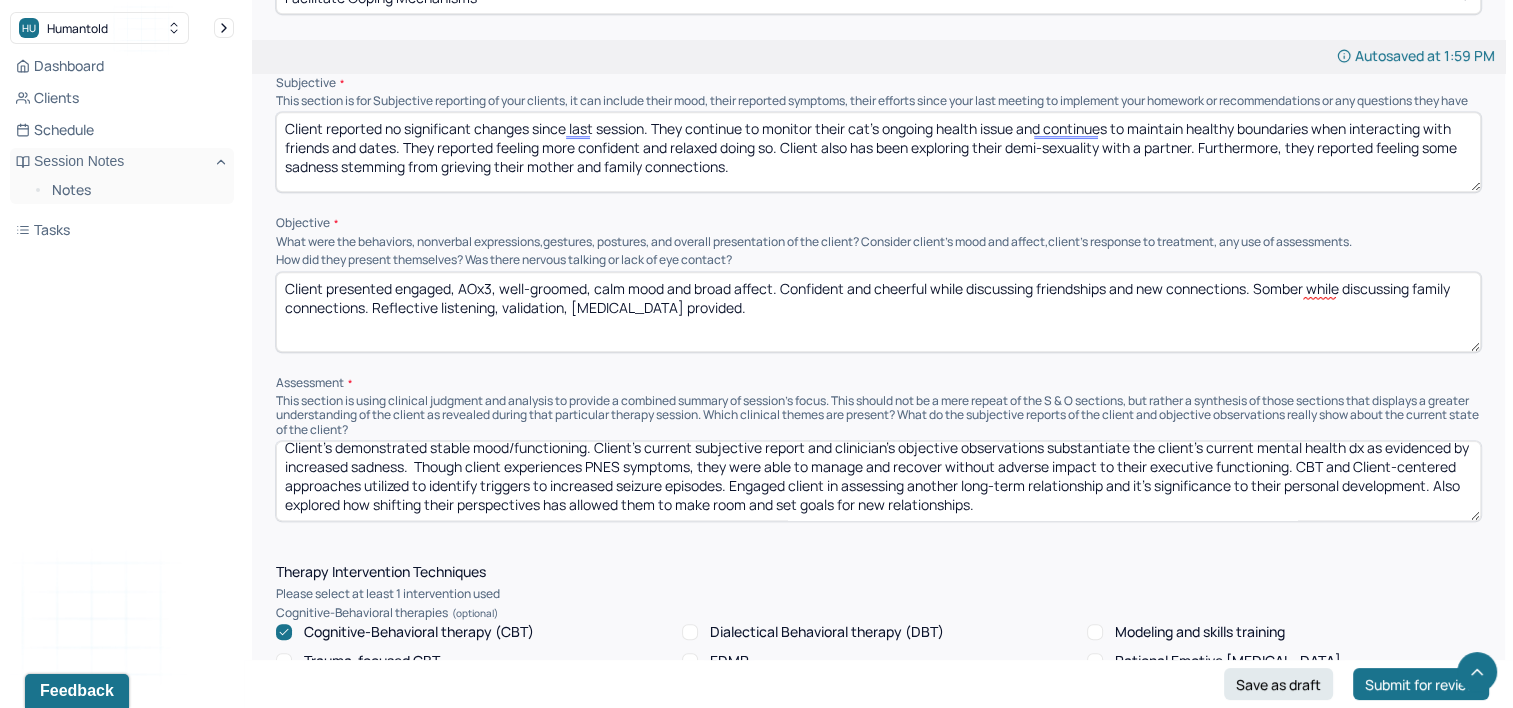 drag, startPoint x: 435, startPoint y: 492, endPoint x: 1197, endPoint y: 569, distance: 765.88055 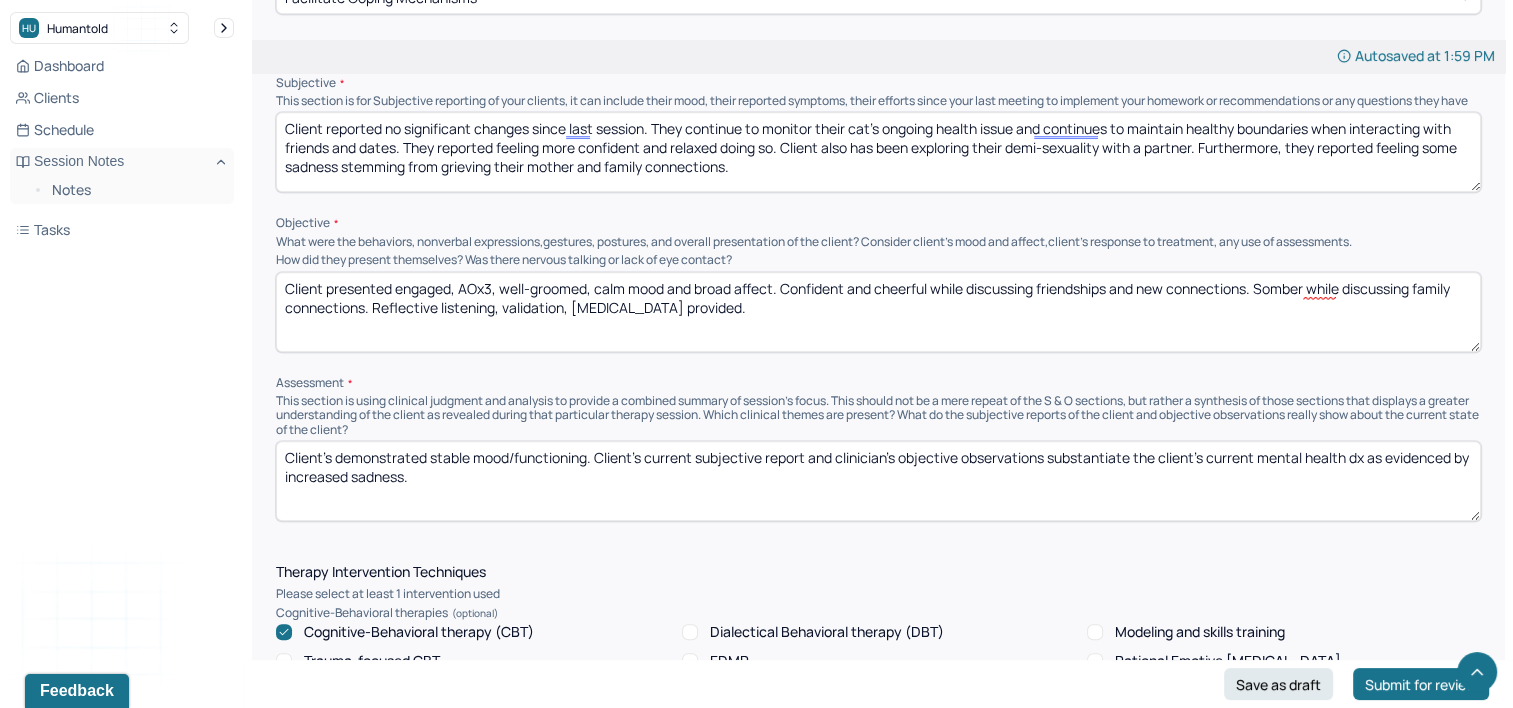 scroll, scrollTop: 0, scrollLeft: 0, axis: both 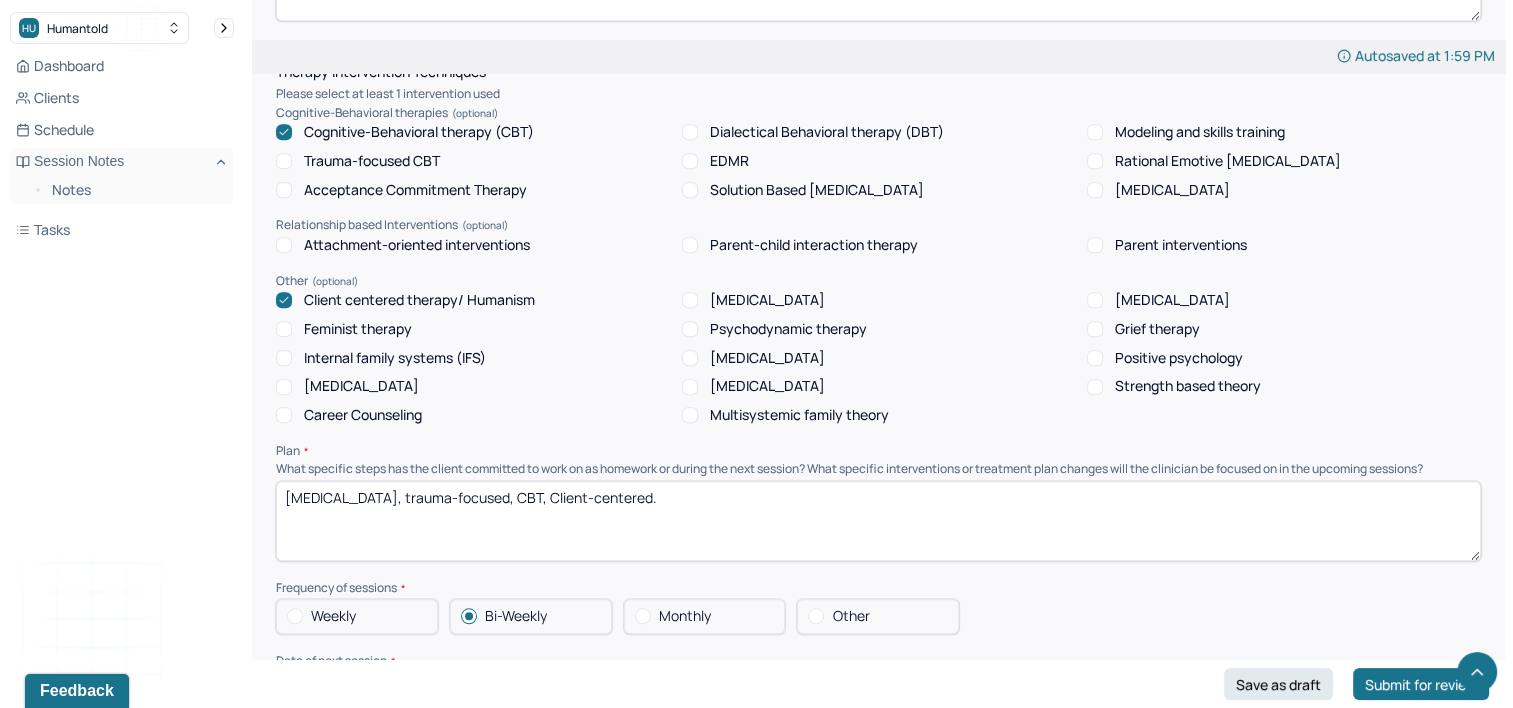 type on "Client's demonstrated stable mood/functioning. Client's current subjective report and clinician's objective observations substantiate the client's current mental health dx as evidenced by increased sadness." 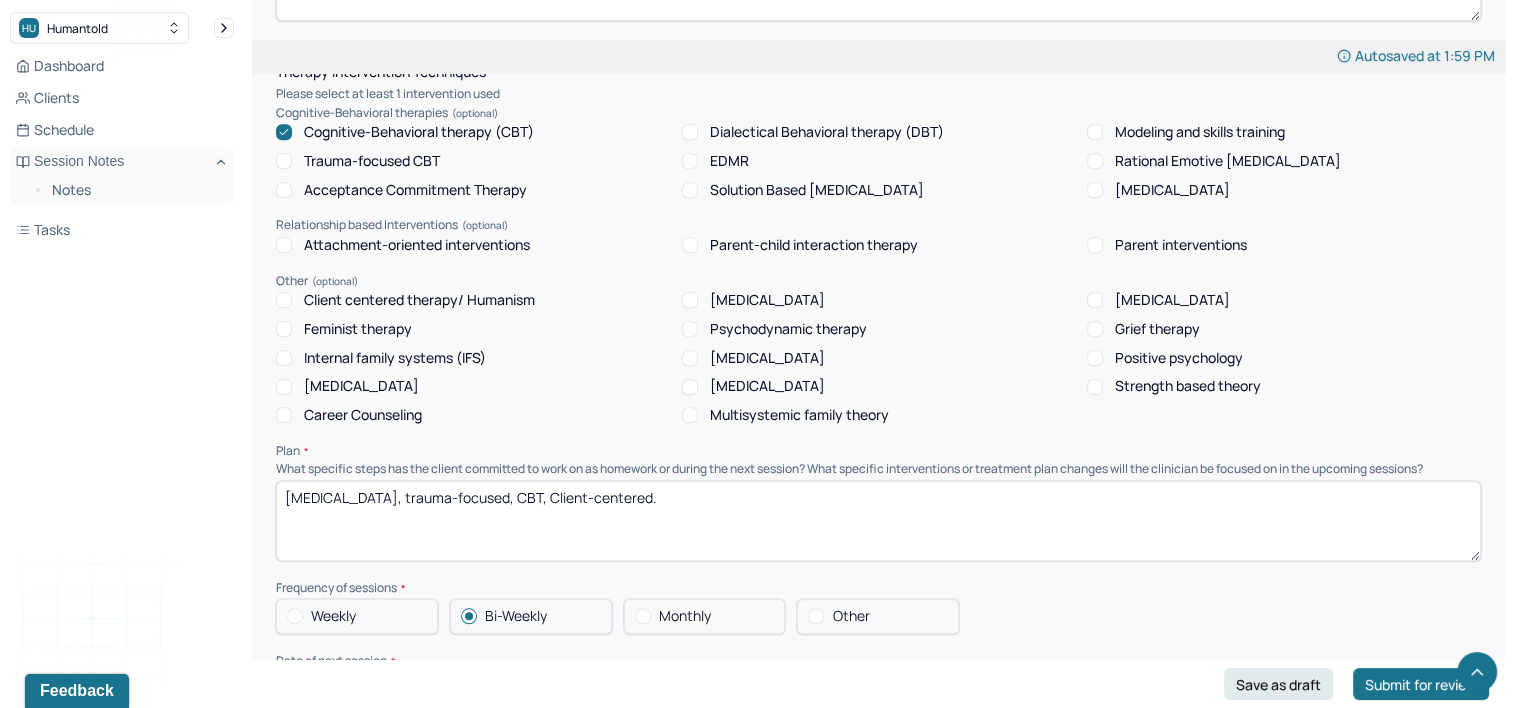 drag, startPoint x: 404, startPoint y: 504, endPoint x: 516, endPoint y: 498, distance: 112.1606 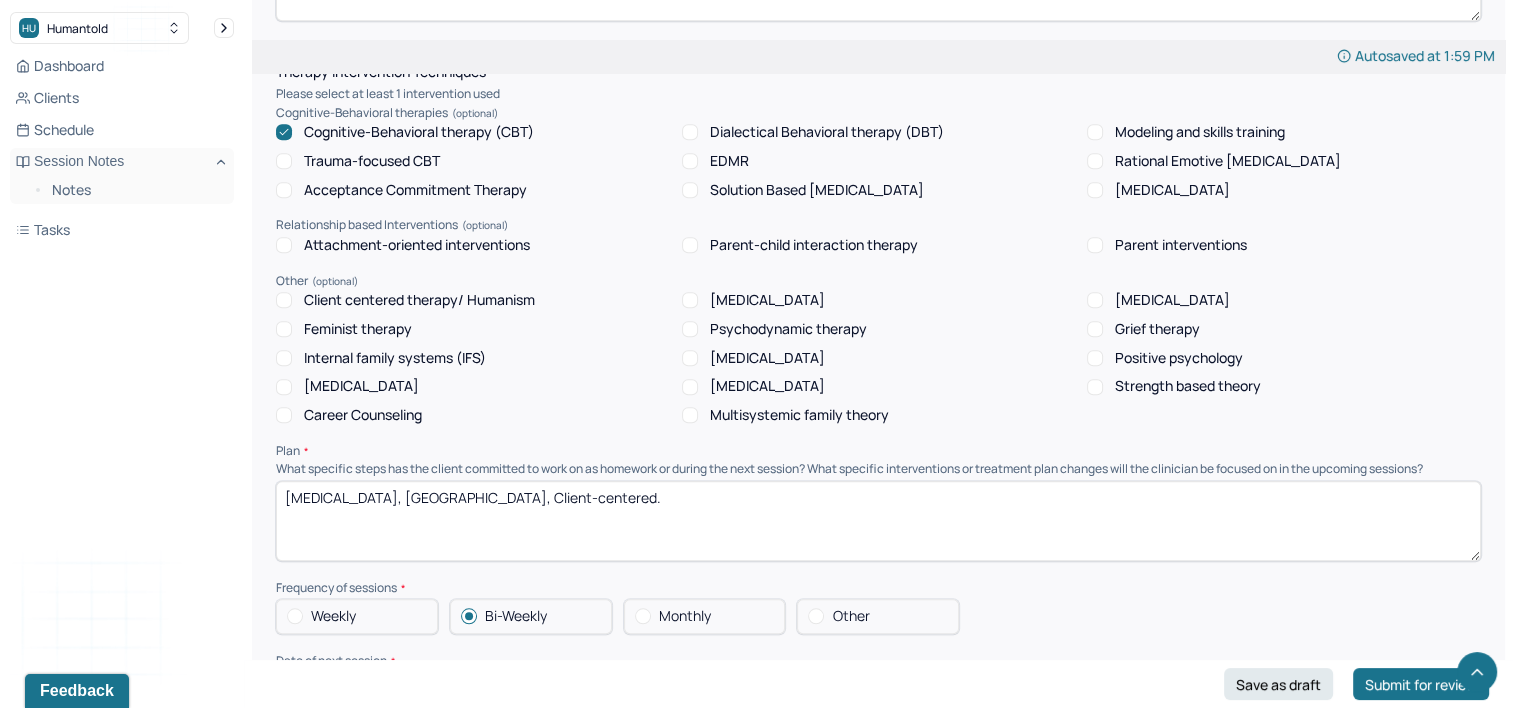 drag, startPoint x: 438, startPoint y: 502, endPoint x: 541, endPoint y: 499, distance: 103.04368 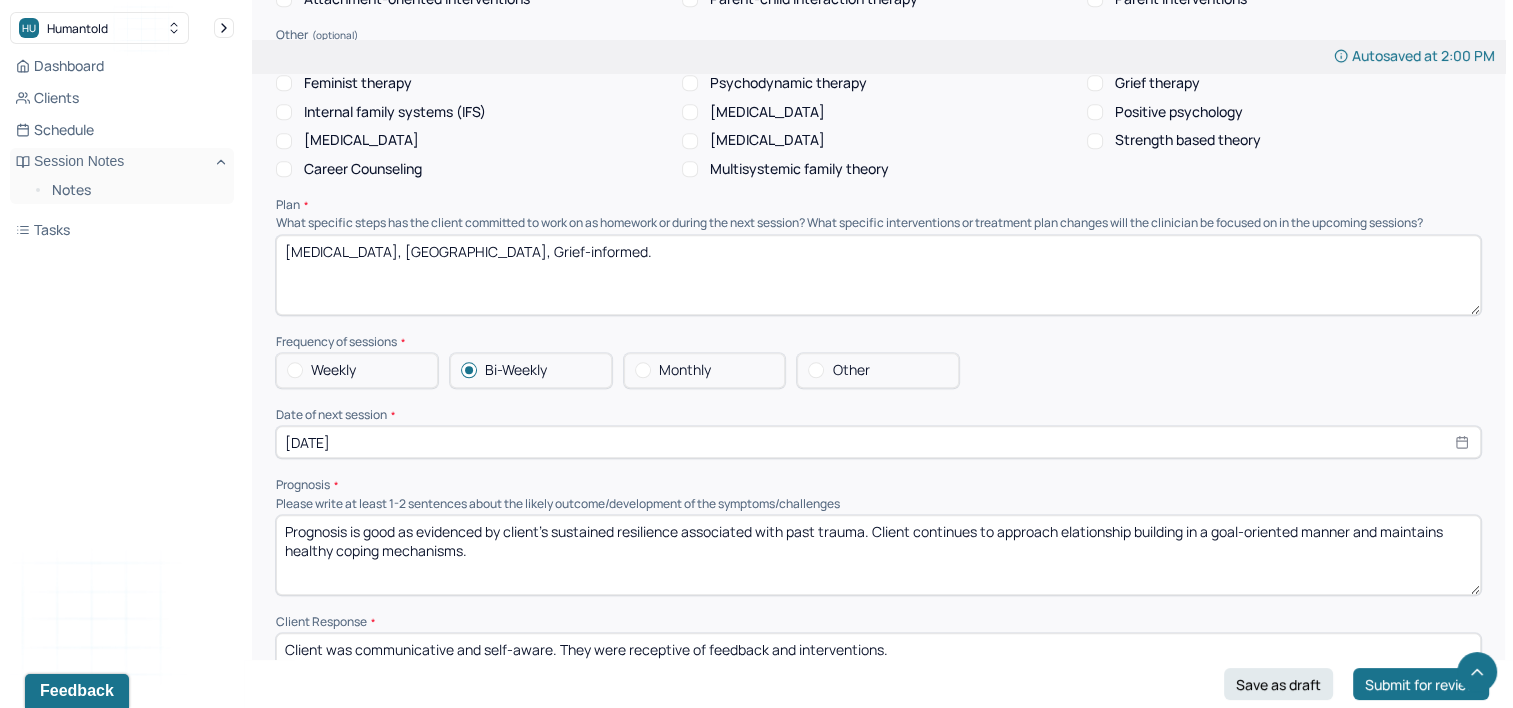 scroll, scrollTop: 2100, scrollLeft: 0, axis: vertical 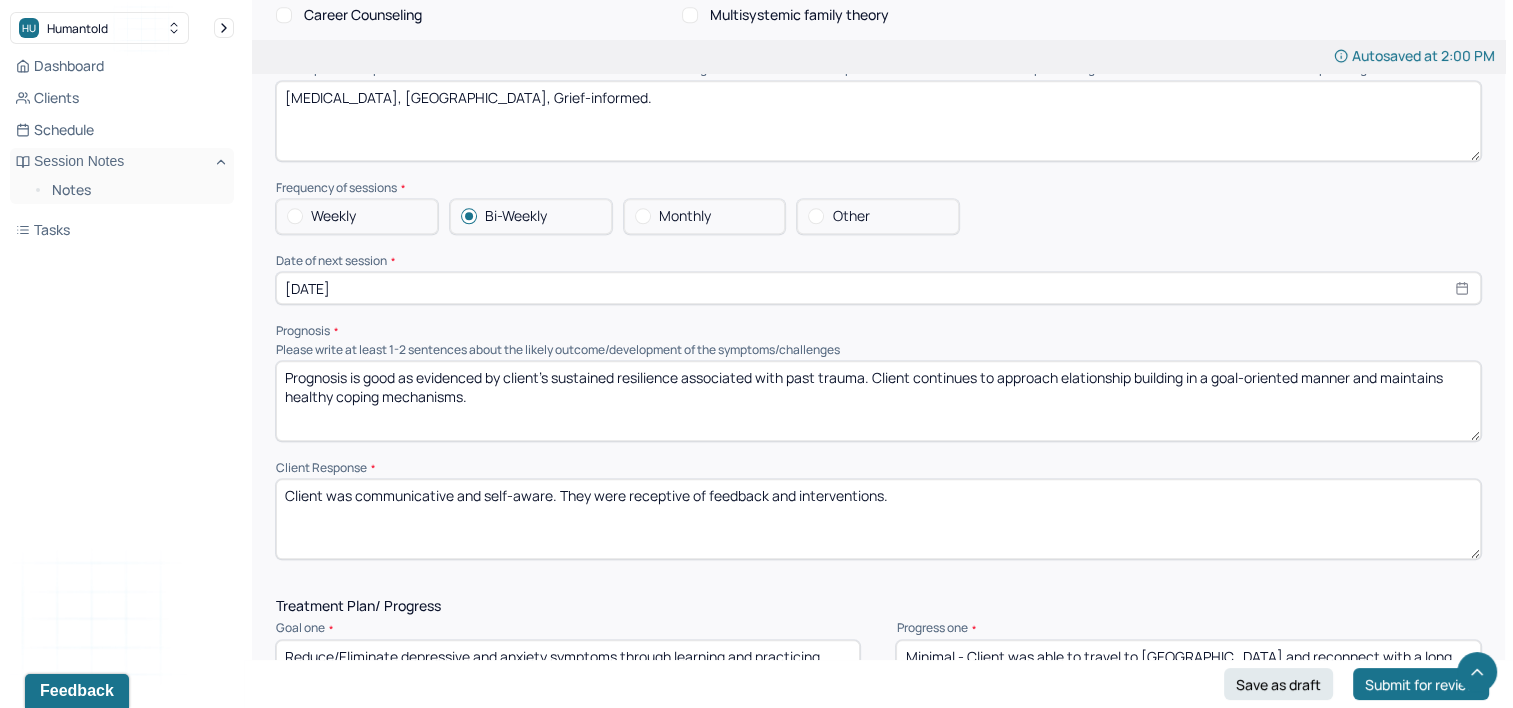 type on "[MEDICAL_DATA], [GEOGRAPHIC_DATA], Grief-informed." 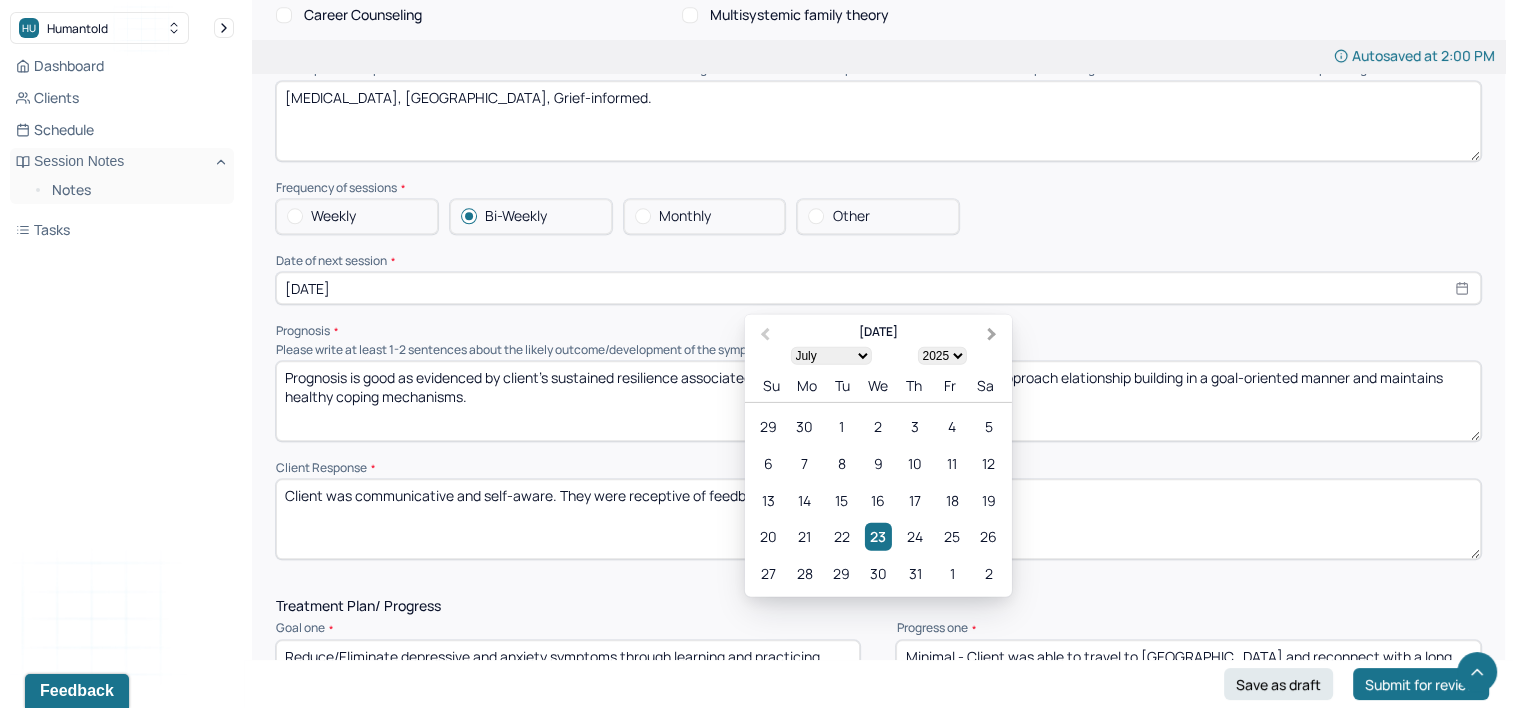 click on "Next Month" at bounding box center (992, 334) 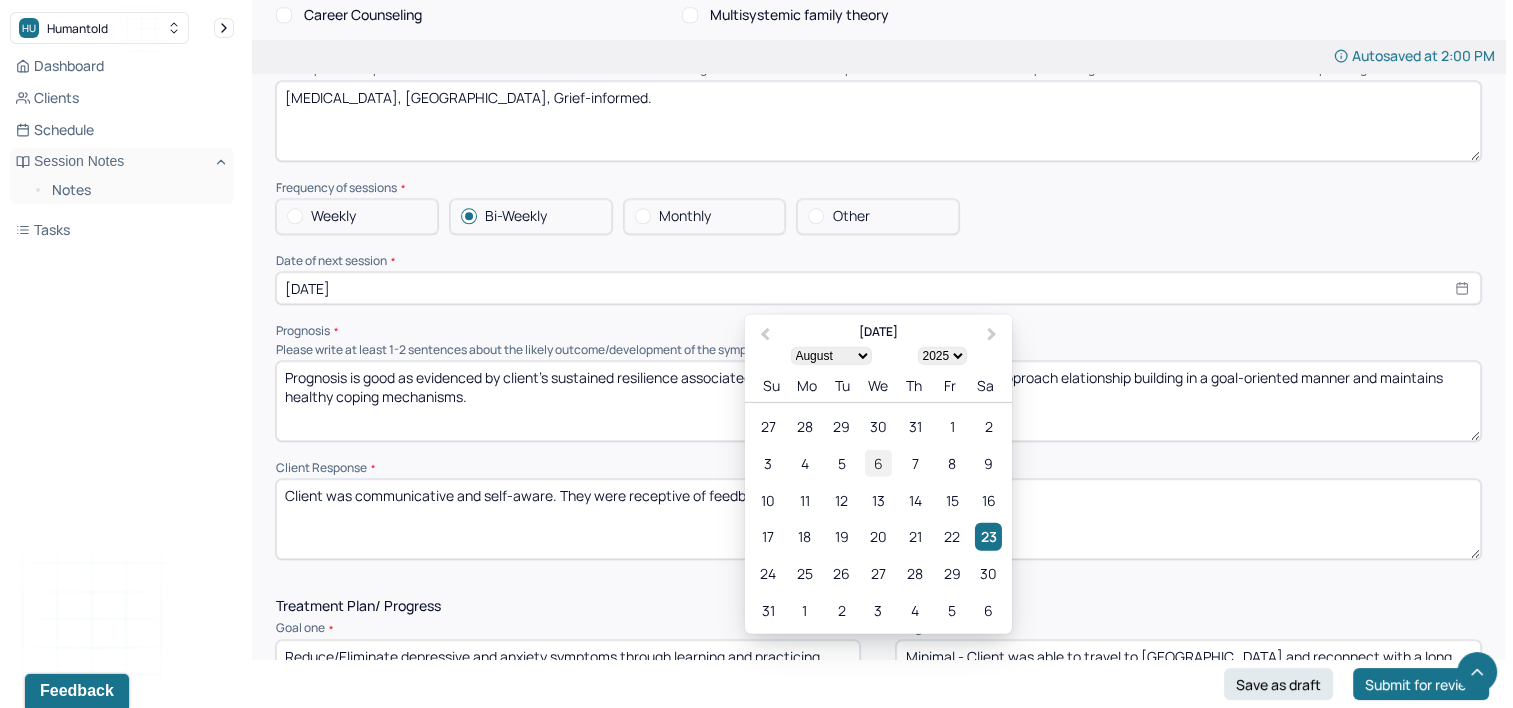 click on "6" at bounding box center [878, 462] 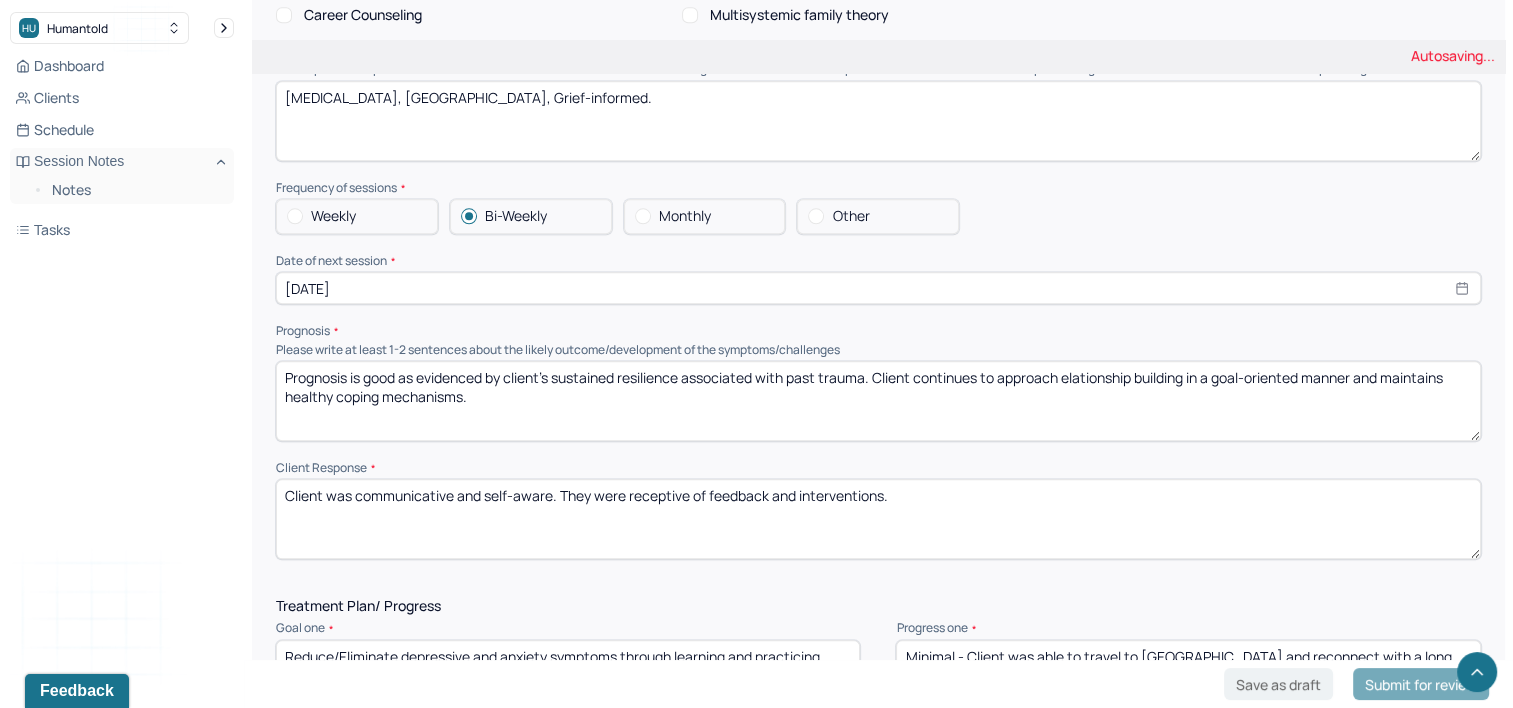 click on "Prognosis" at bounding box center [878, 331] 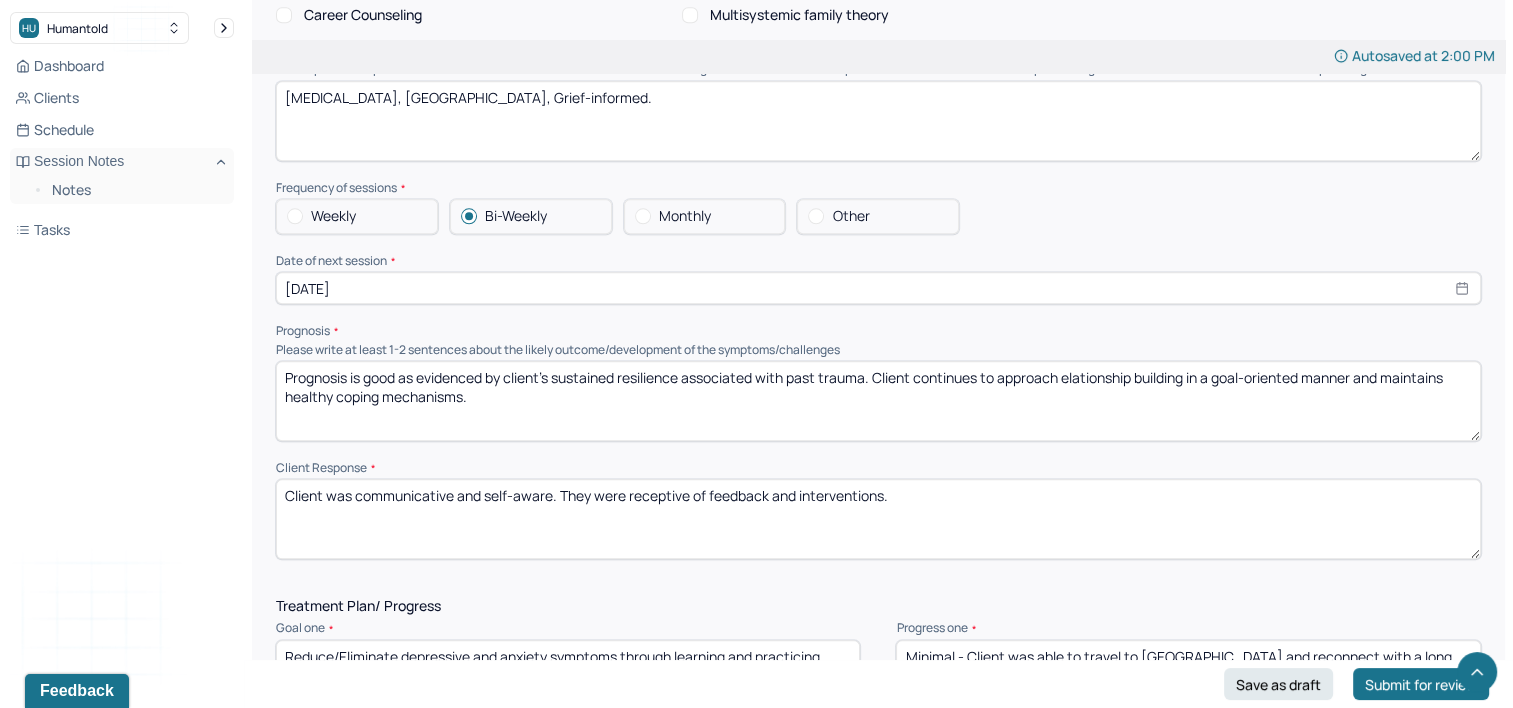 click on "Prognosis" at bounding box center [878, 331] 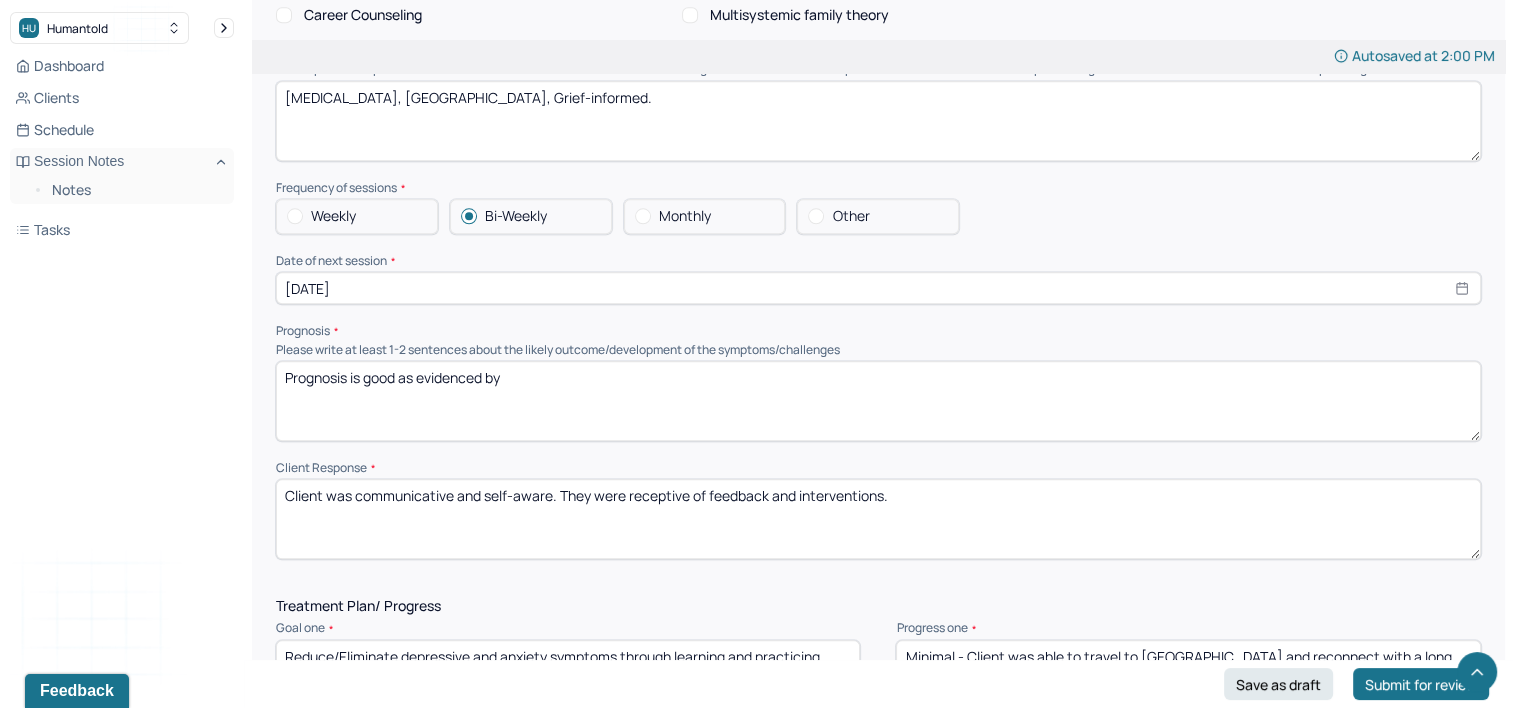 type on "Prognosis is good as evidenced by" 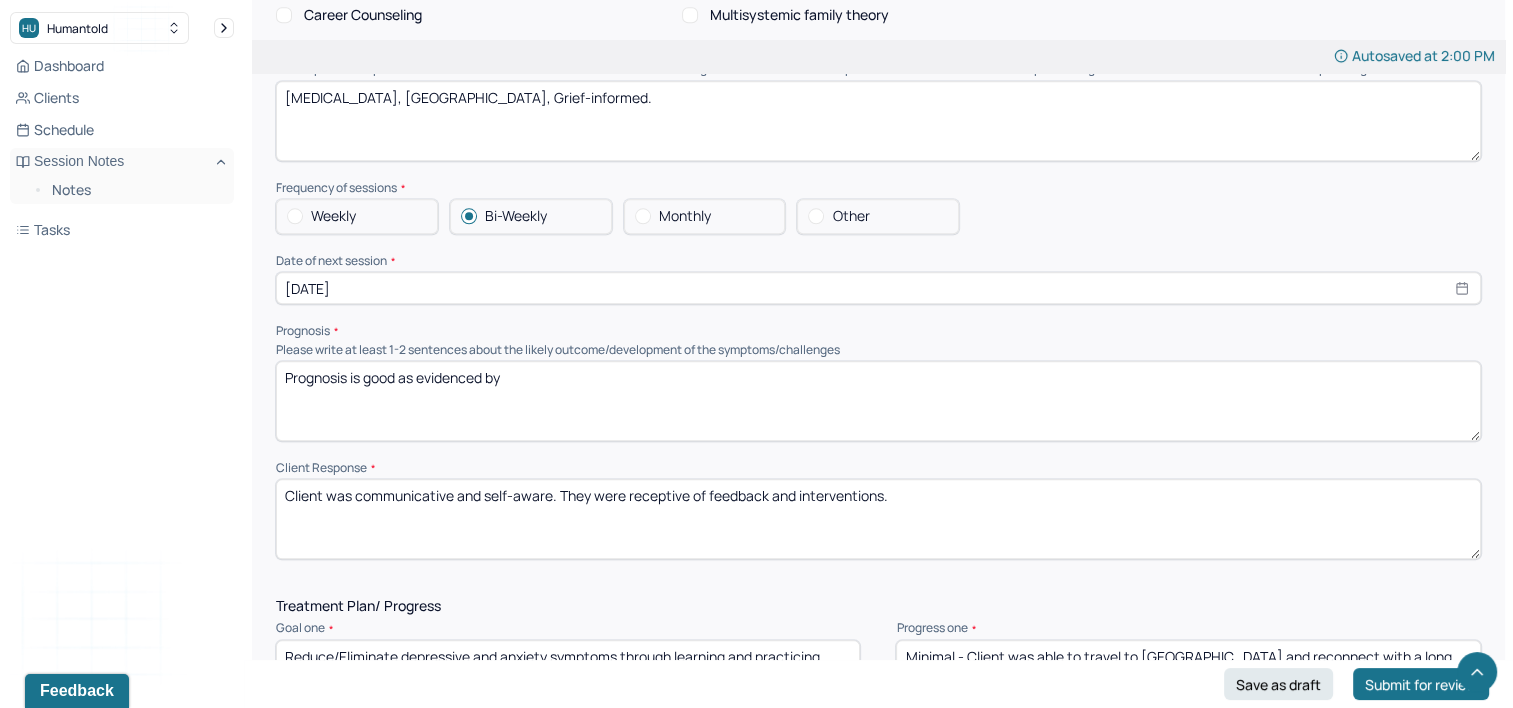 drag, startPoint x: 353, startPoint y: 512, endPoint x: 547, endPoint y: 500, distance: 194.37077 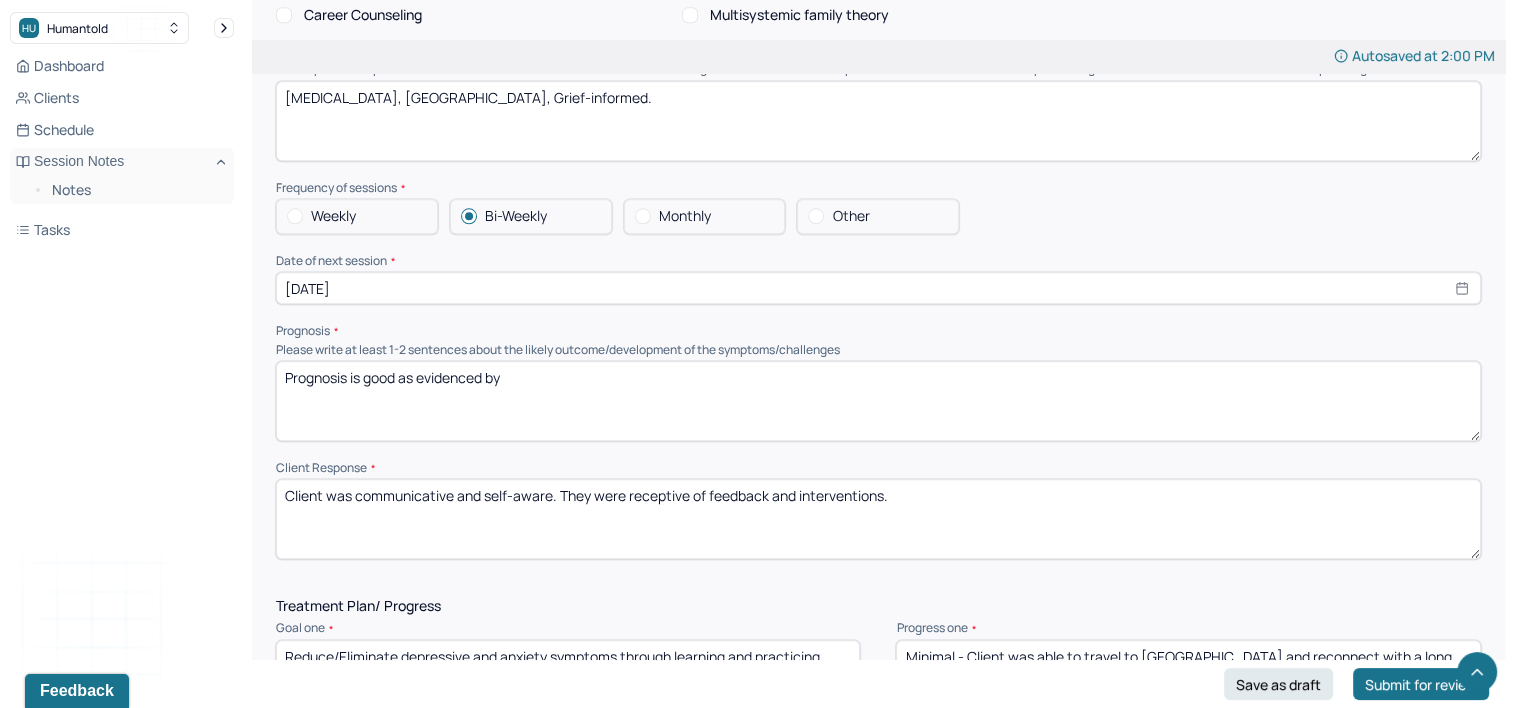 click on "Client was communicative and self-aware. They were receptive of feedback and interventions." at bounding box center [878, 519] 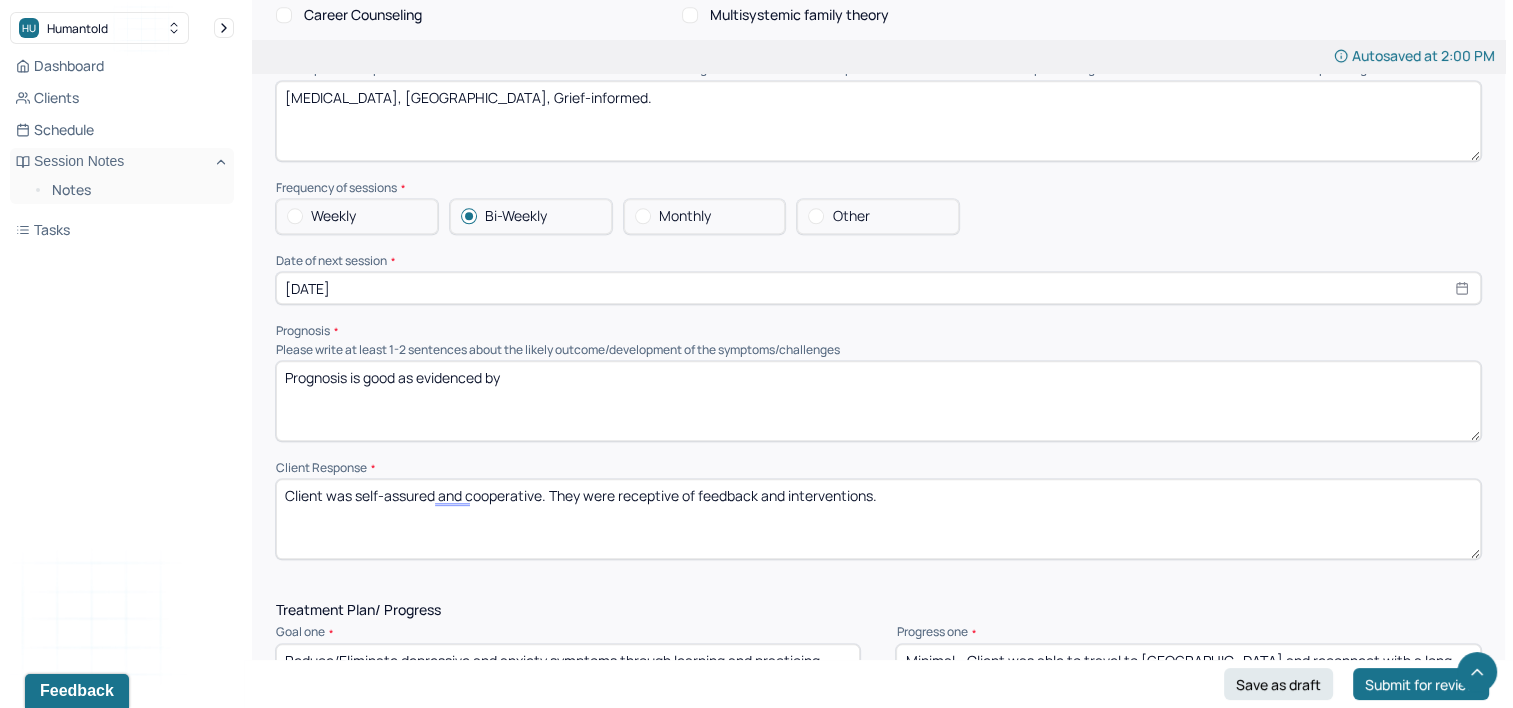 drag, startPoint x: 764, startPoint y: 511, endPoint x: 932, endPoint y: 504, distance: 168.14577 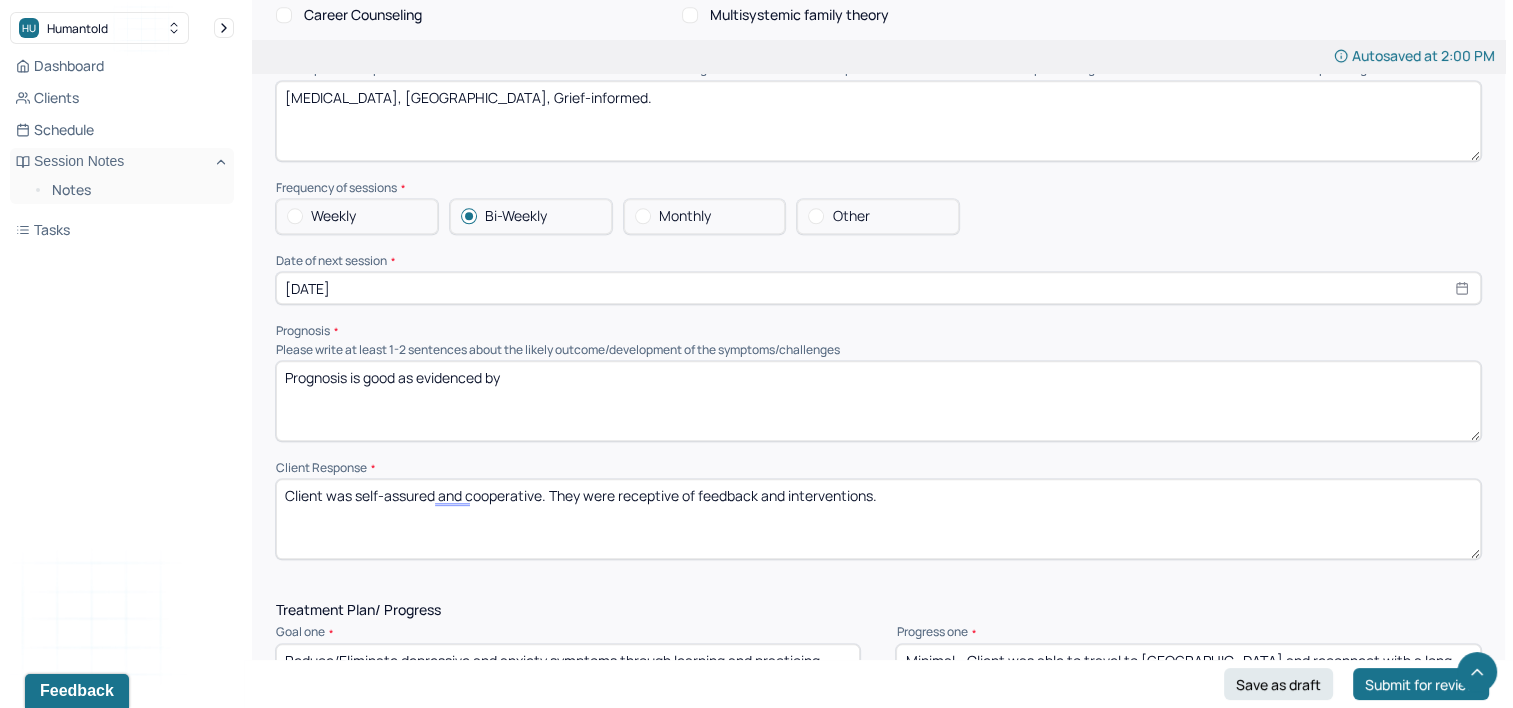 click on "Client was self-assured and cooperative. They were receptive of feedback and interventions." at bounding box center [878, 519] 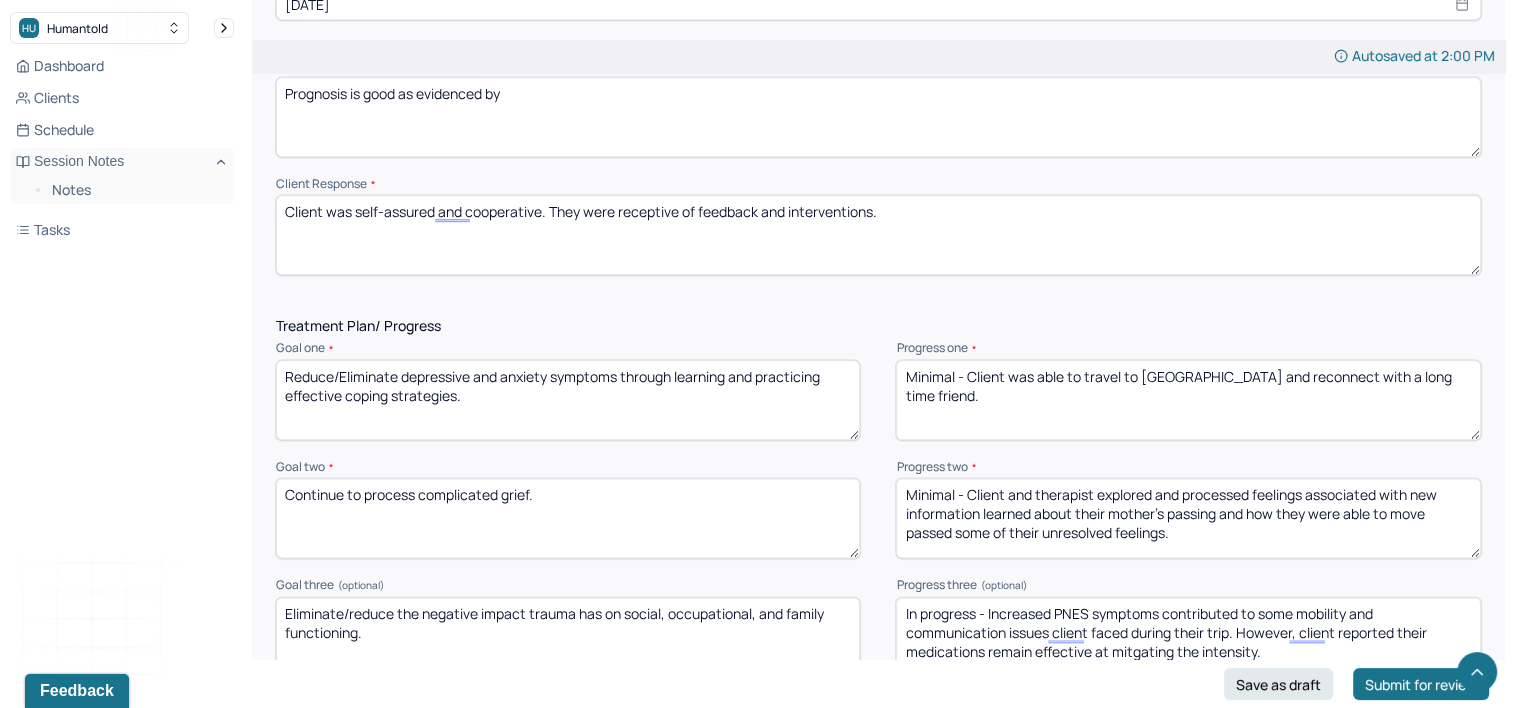 scroll, scrollTop: 2400, scrollLeft: 0, axis: vertical 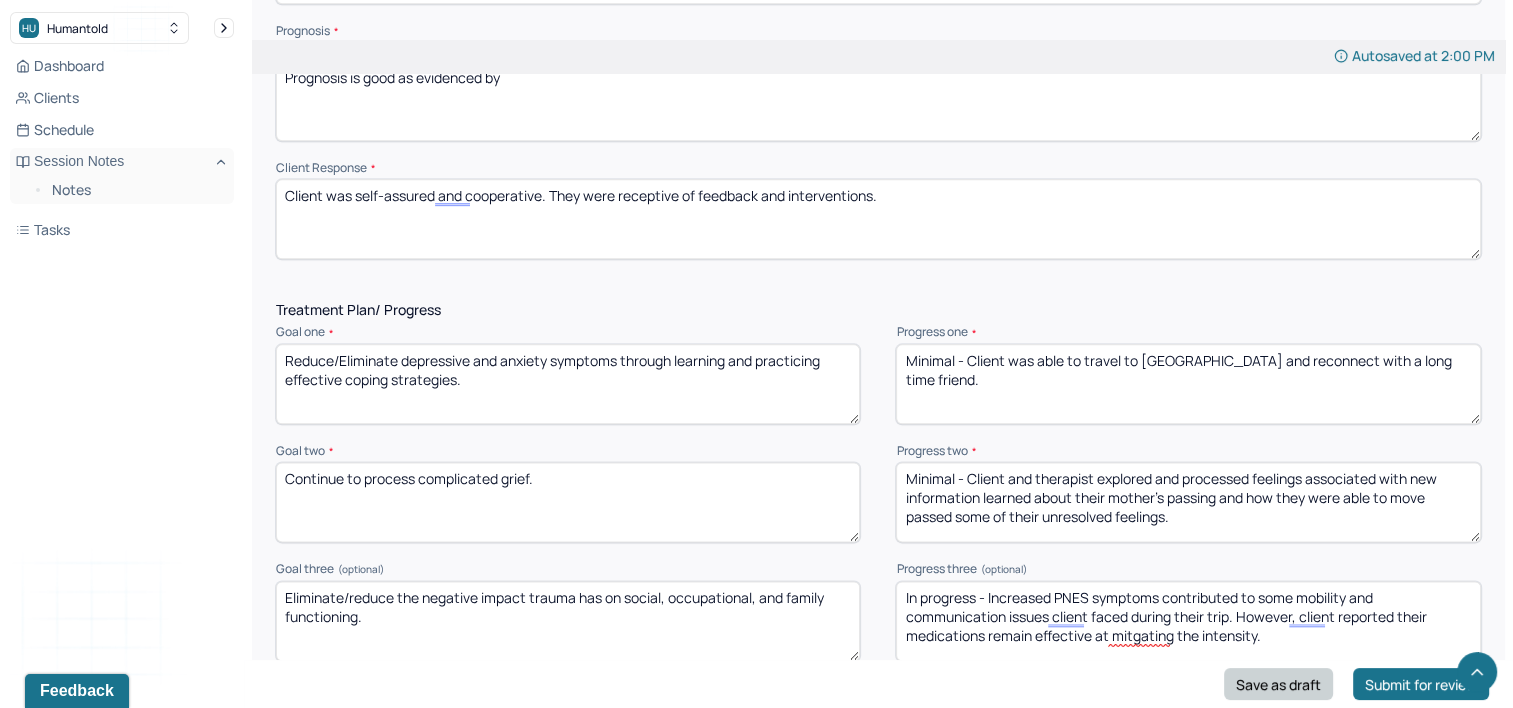 type on "Client was self-assured and cooperative. They were receptive of feedback and interventions." 